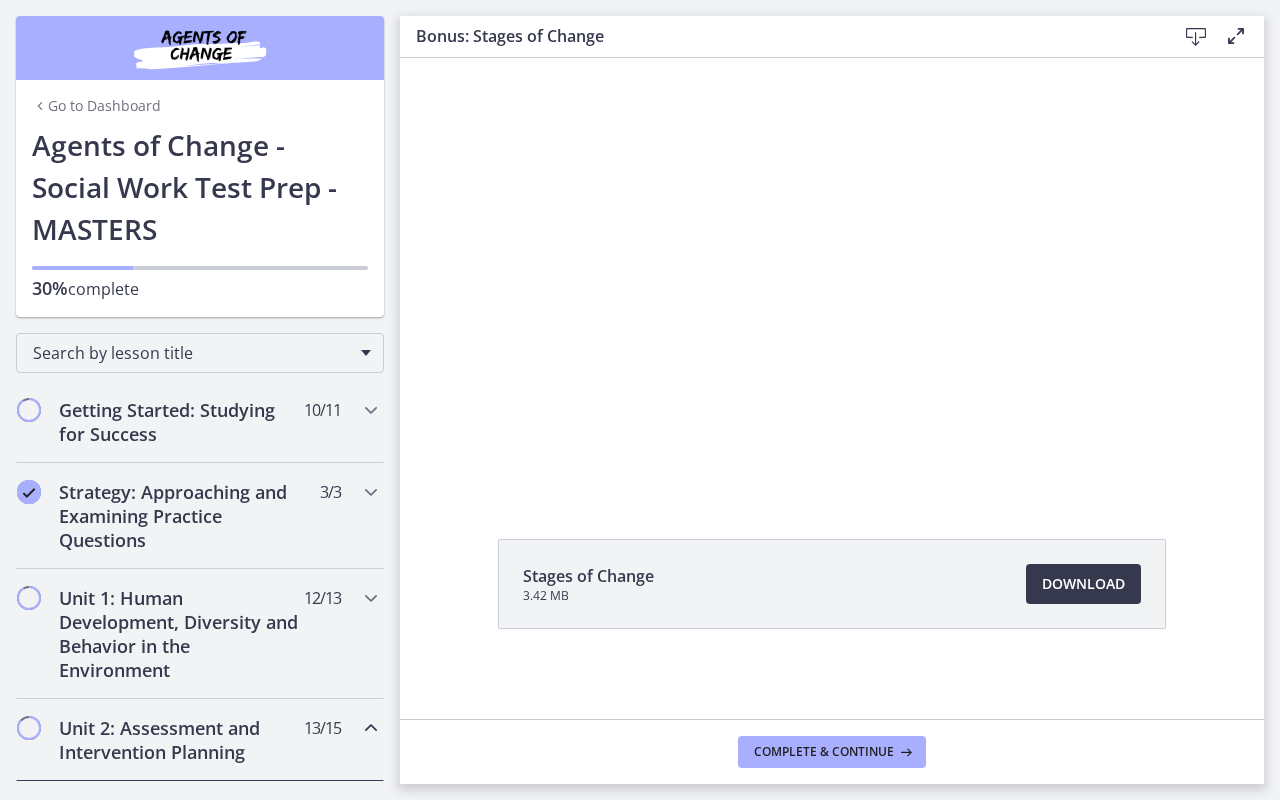 scroll, scrollTop: 0, scrollLeft: 0, axis: both 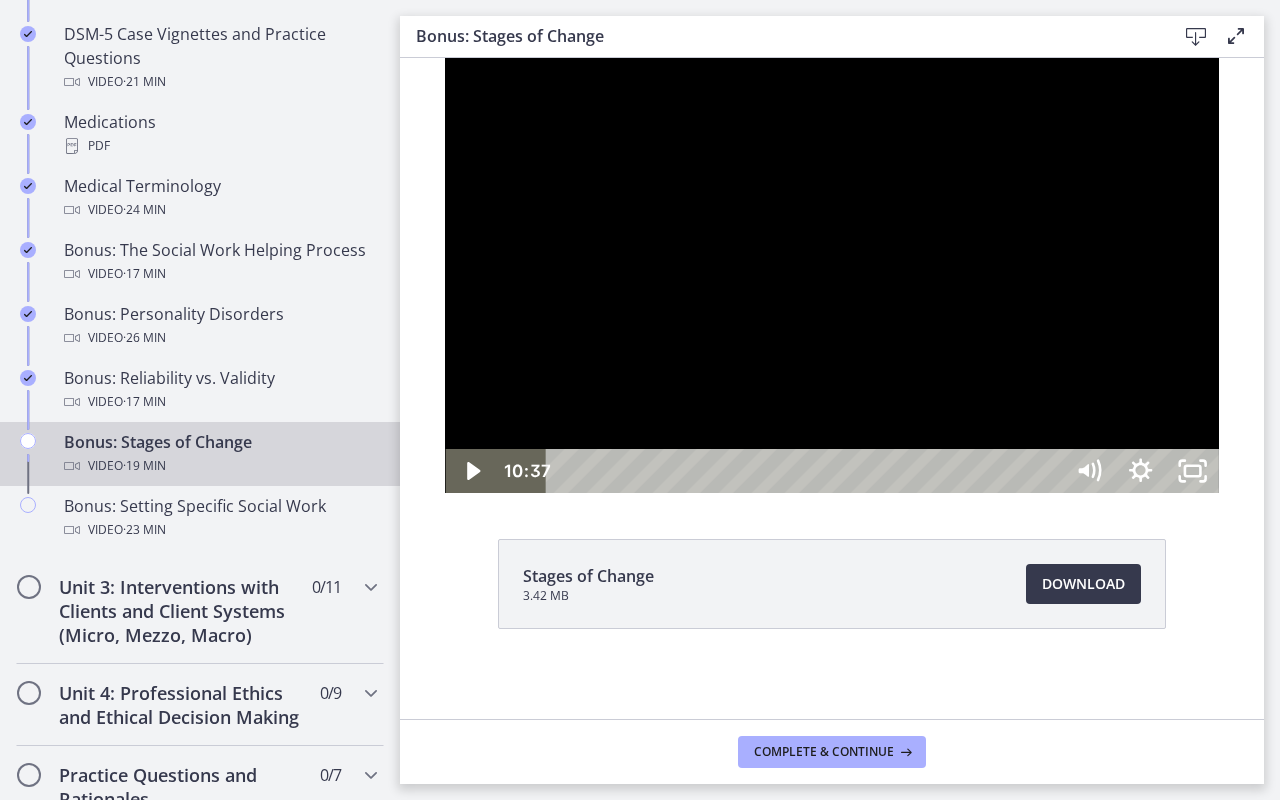 click at bounding box center [831, 275] 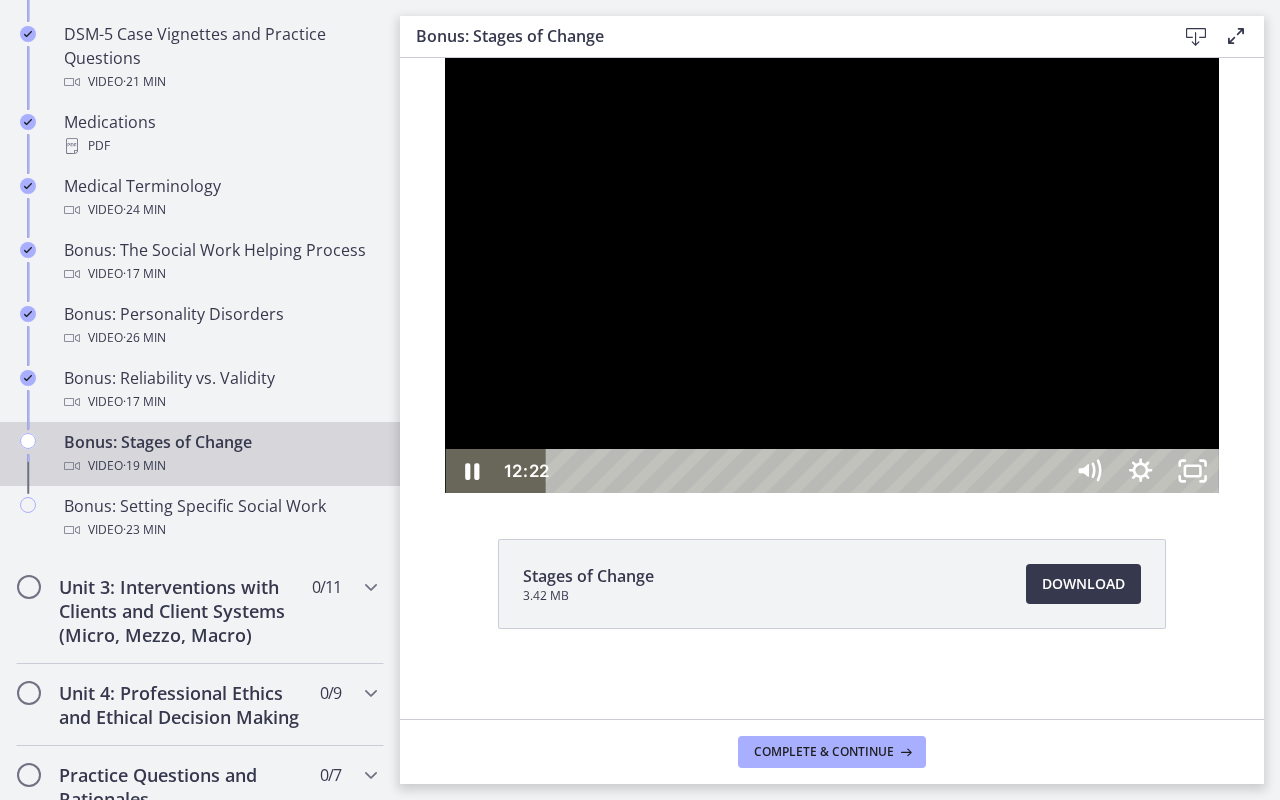 click at bounding box center (831, 275) 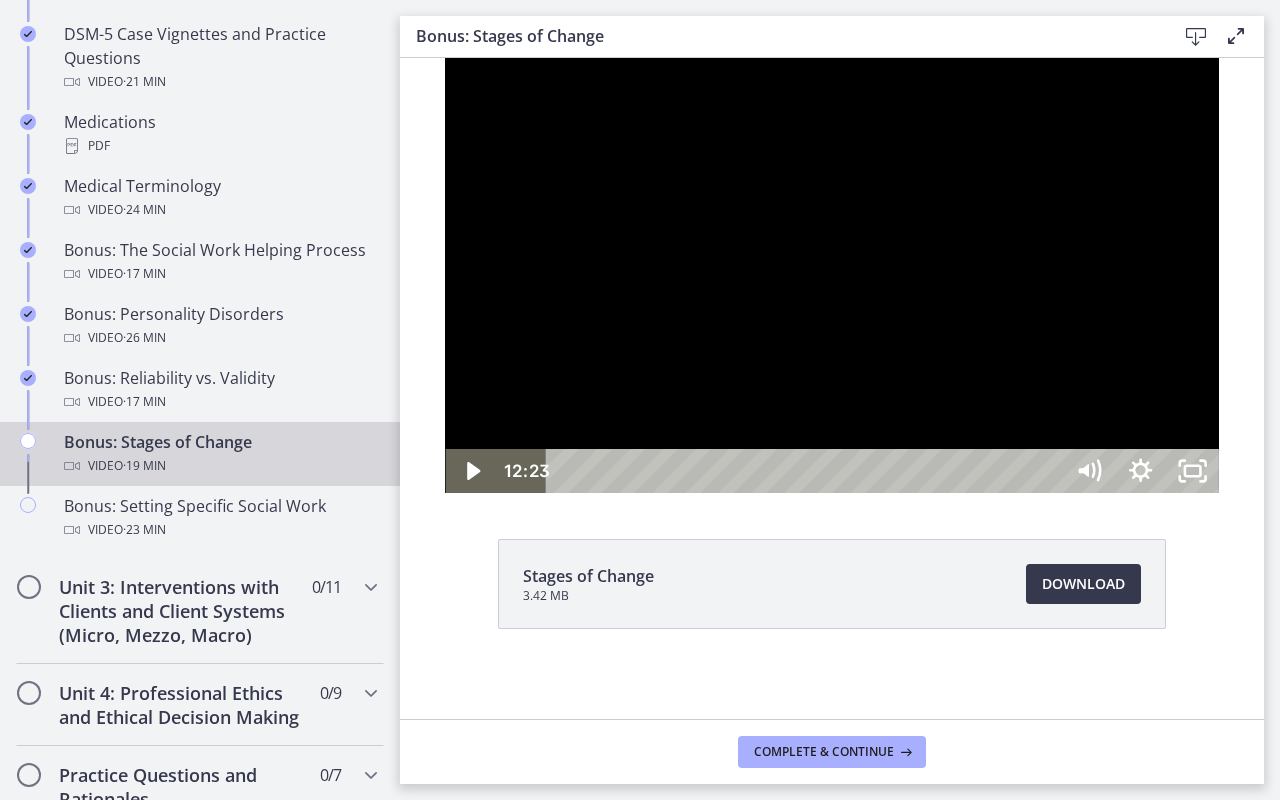click at bounding box center [831, 275] 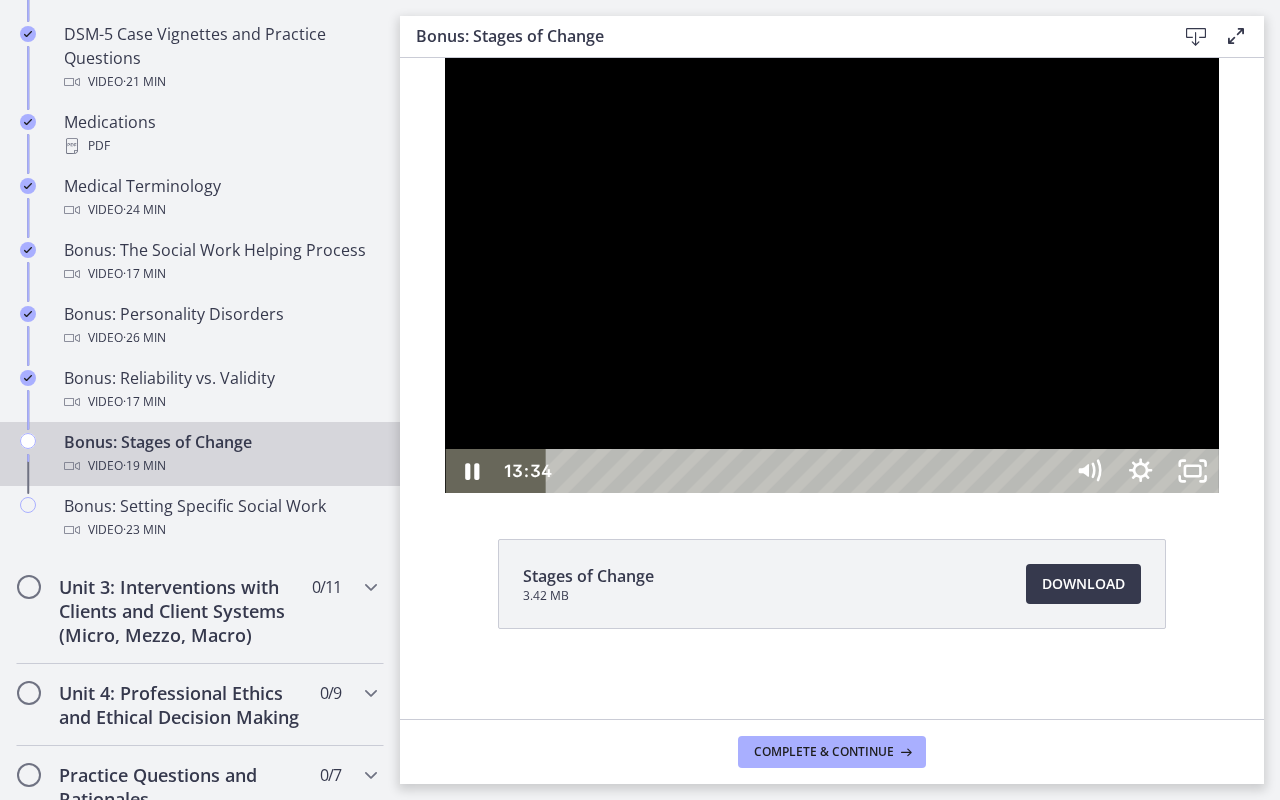 click at bounding box center (831, 275) 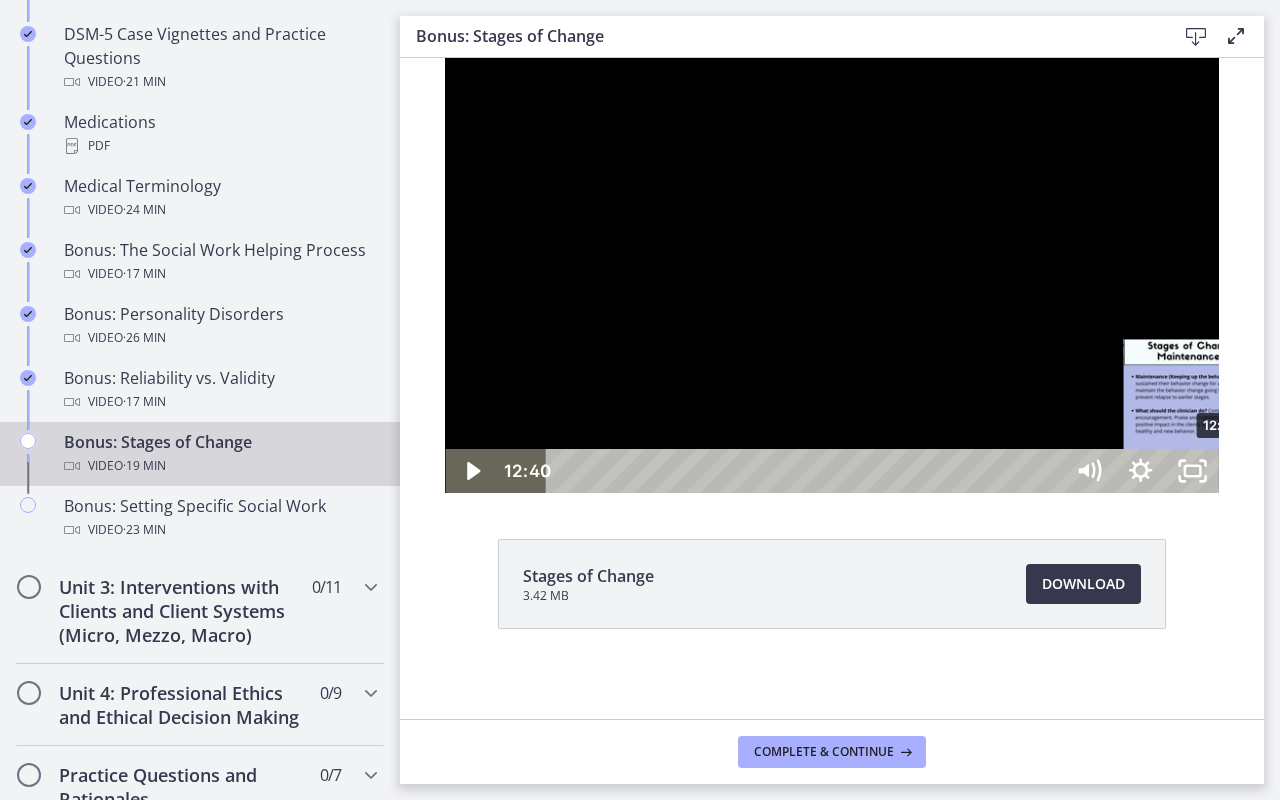 click on "12:40" at bounding box center (807, 471) 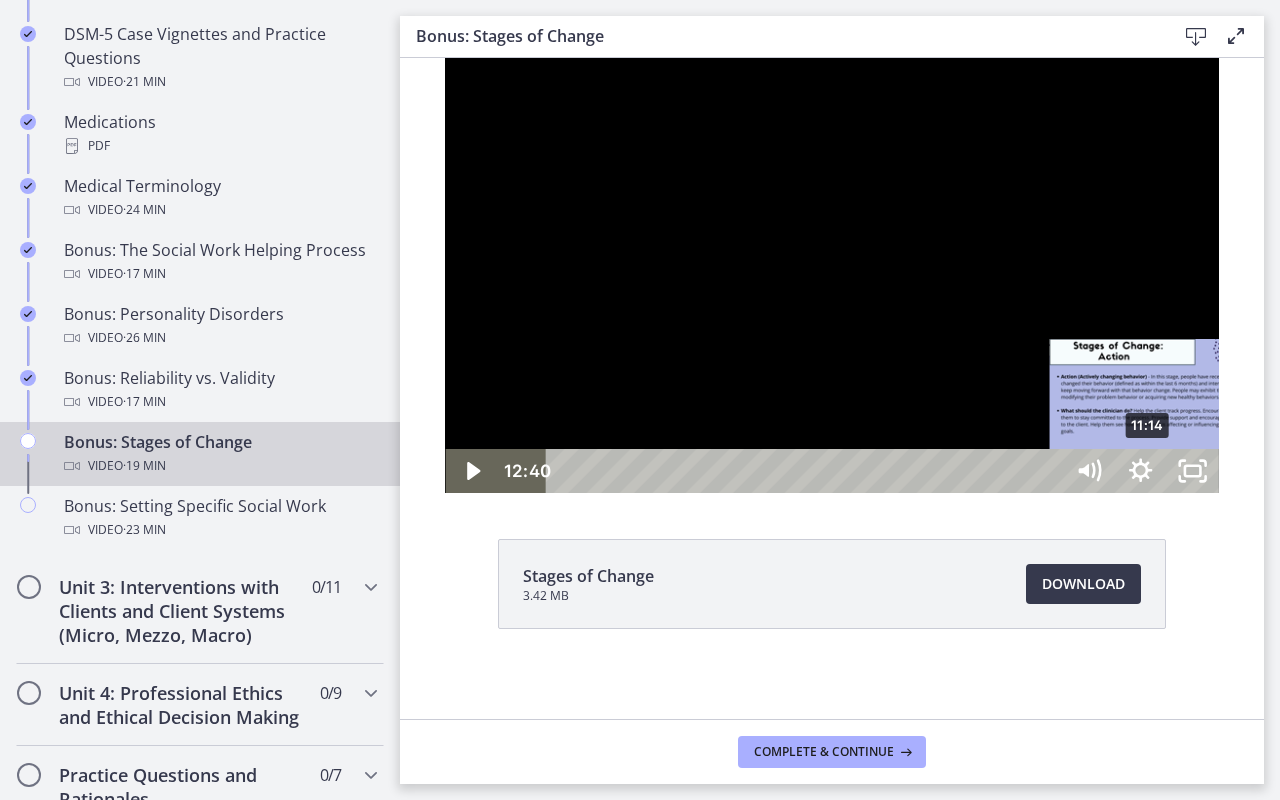 click on "11:14" at bounding box center [807, 471] 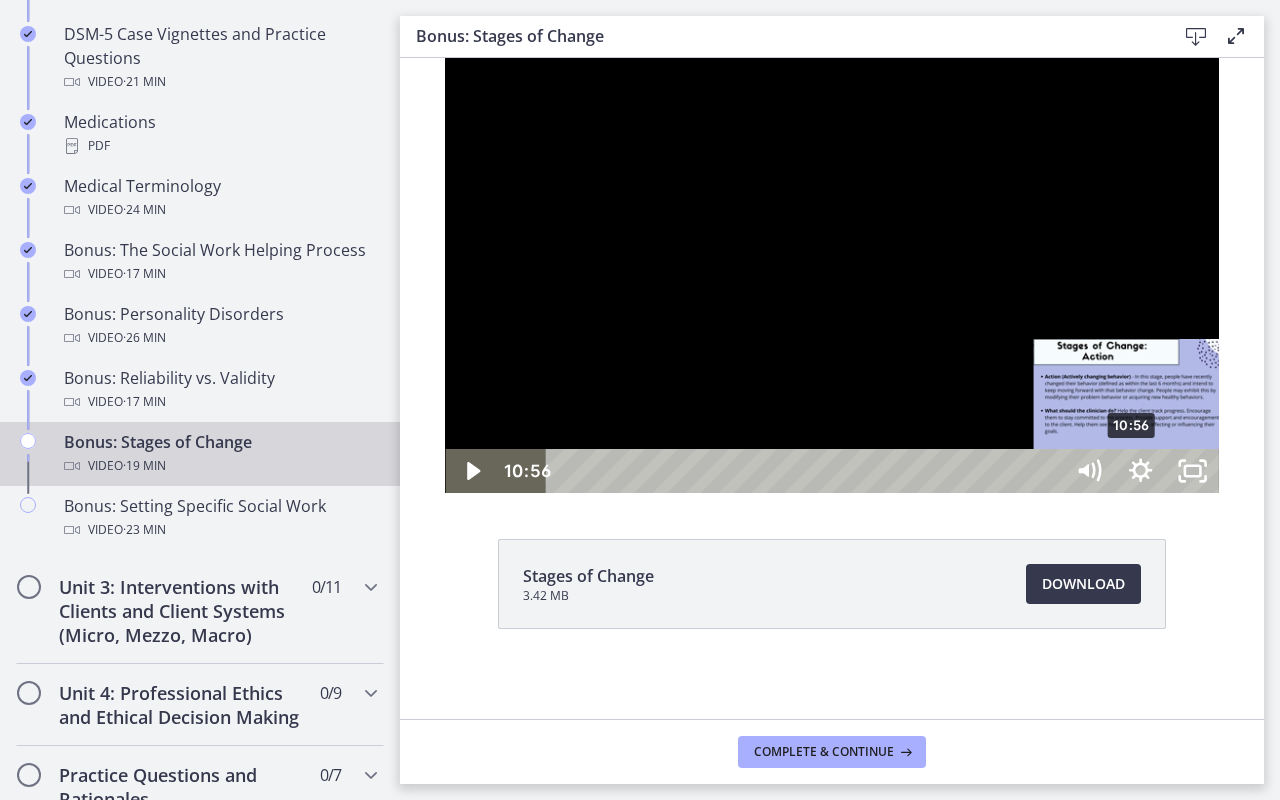 click on "10:56" at bounding box center [807, 471] 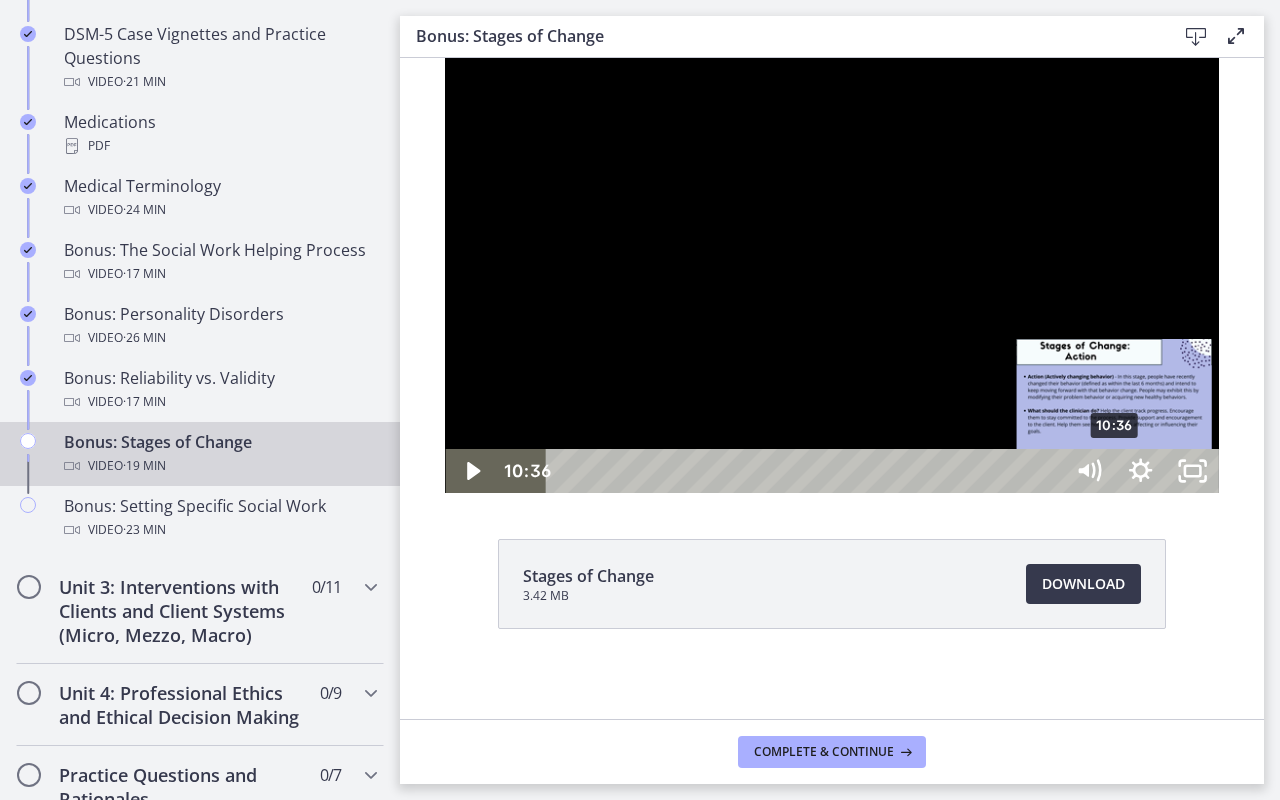 click on "10:36" at bounding box center [807, 471] 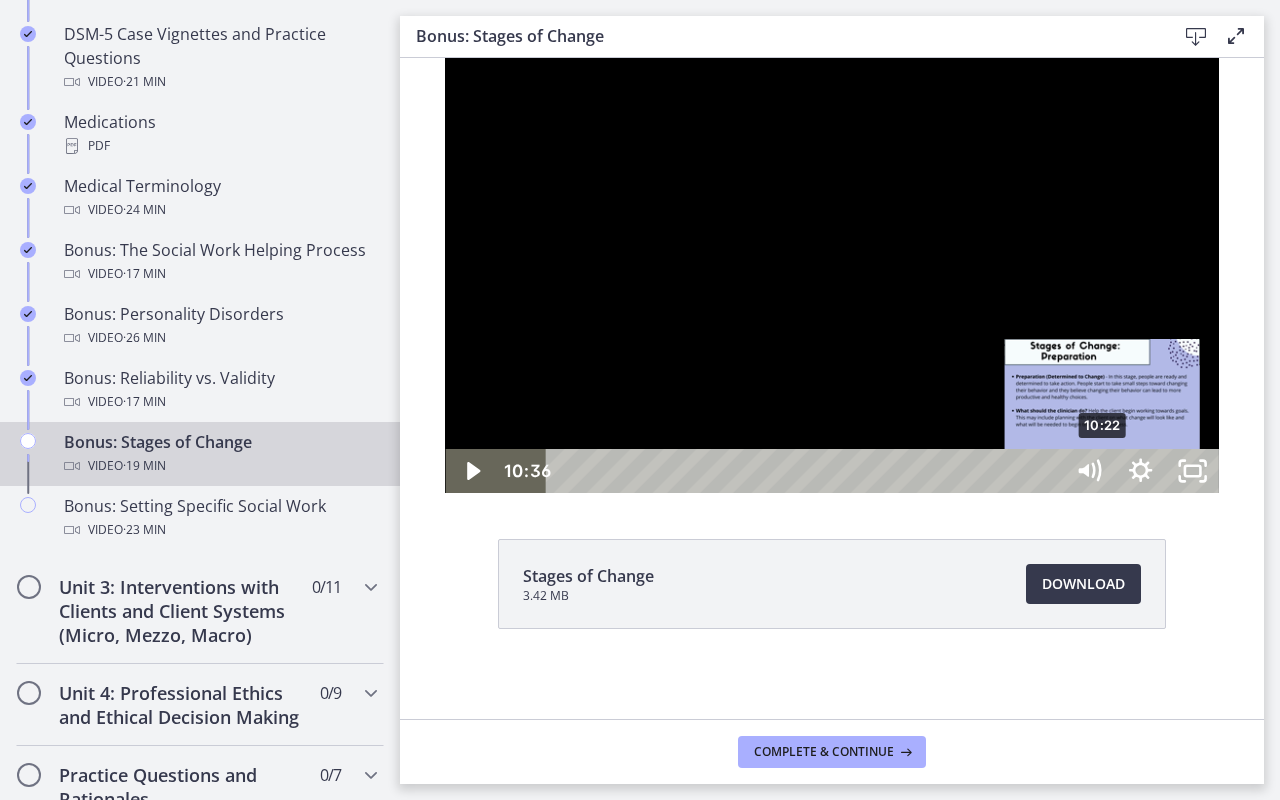 click on "10:22" at bounding box center (807, 471) 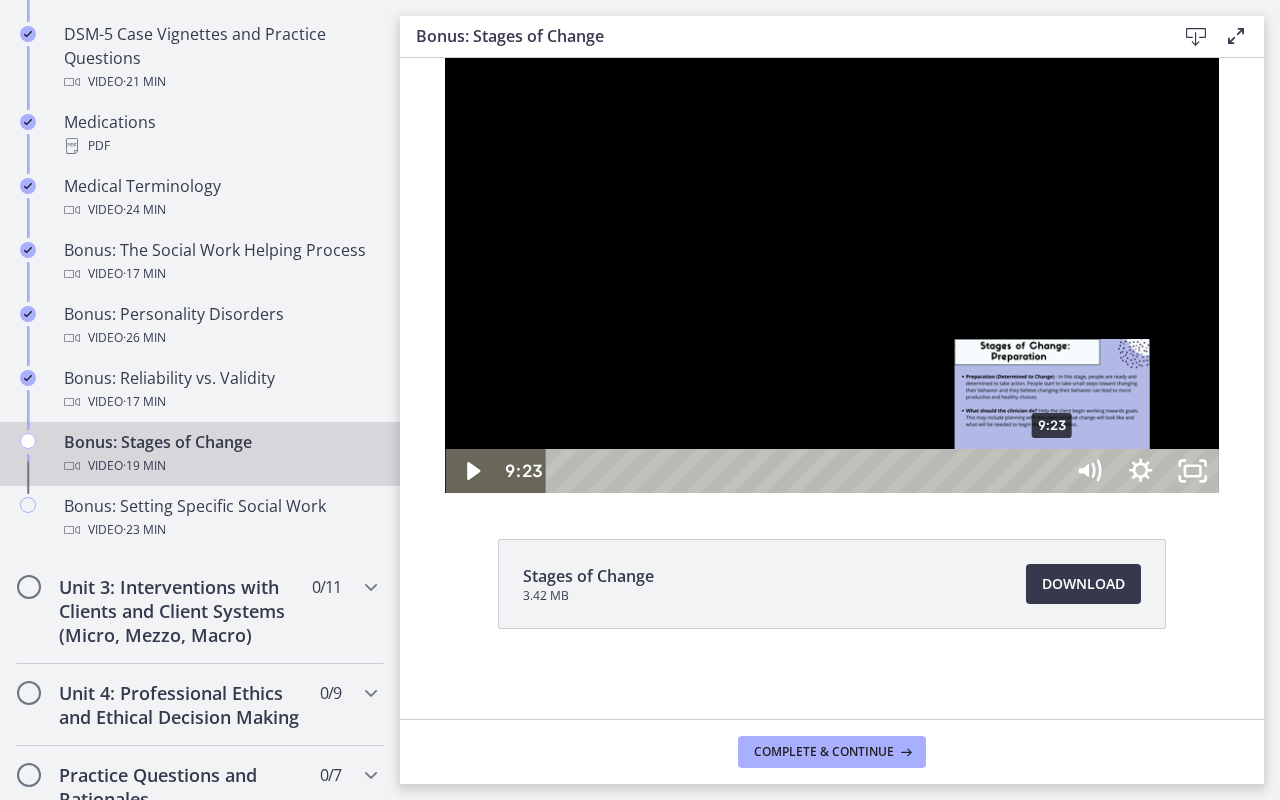 click on "9:23" at bounding box center (807, 471) 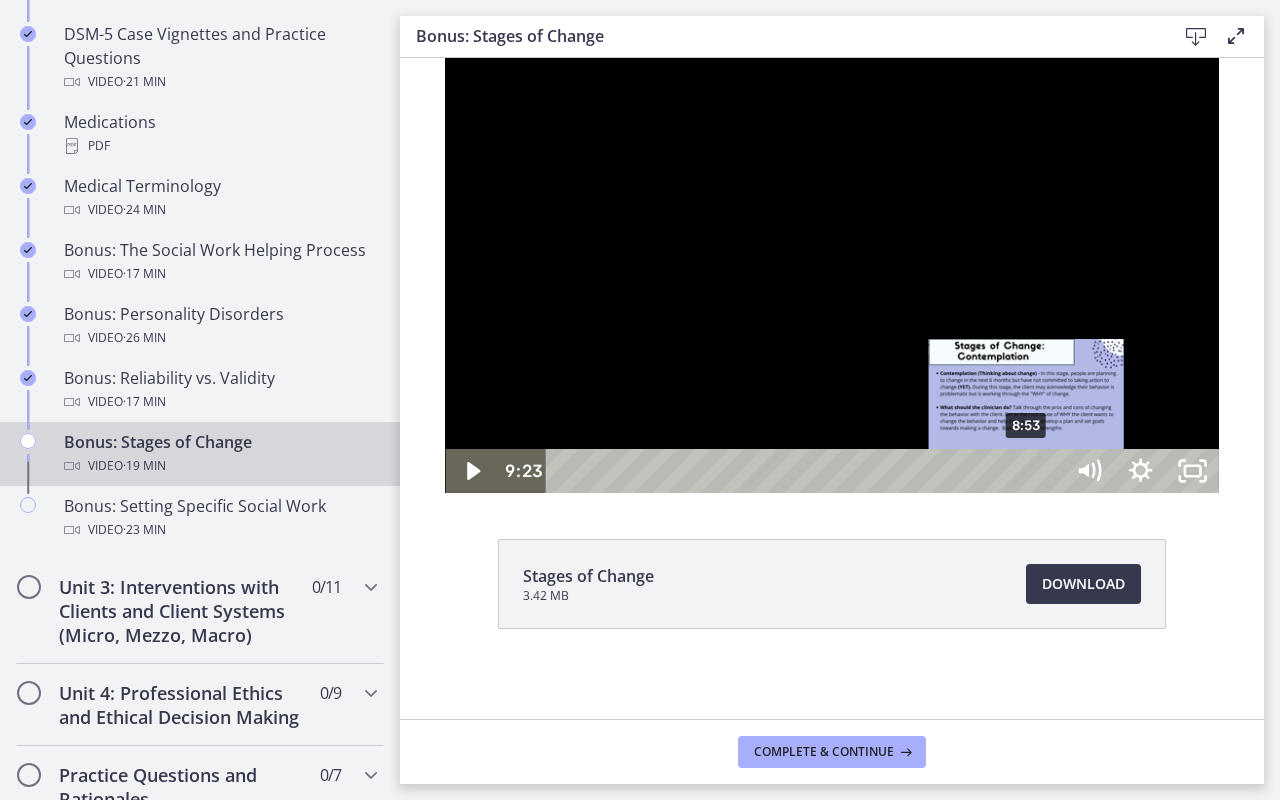 click on "8:53" at bounding box center (807, 471) 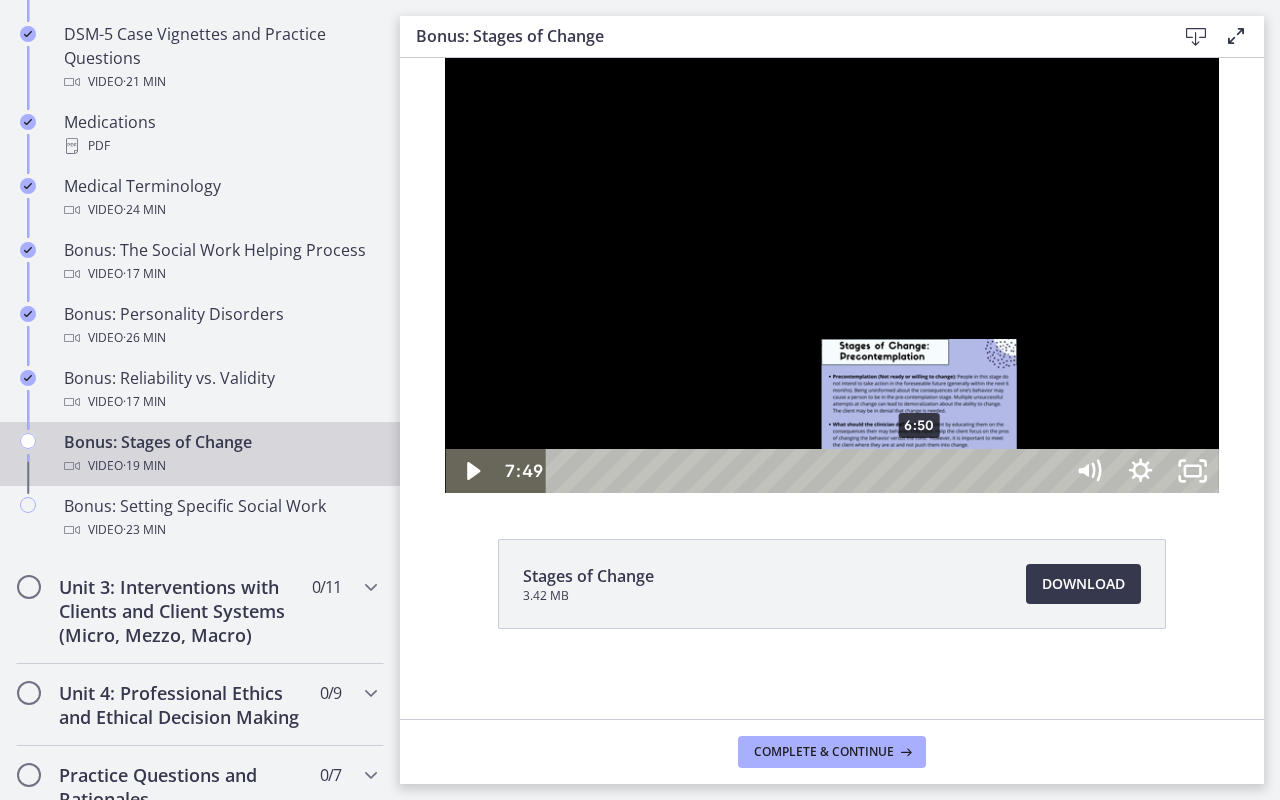 click on "6:50" at bounding box center [807, 471] 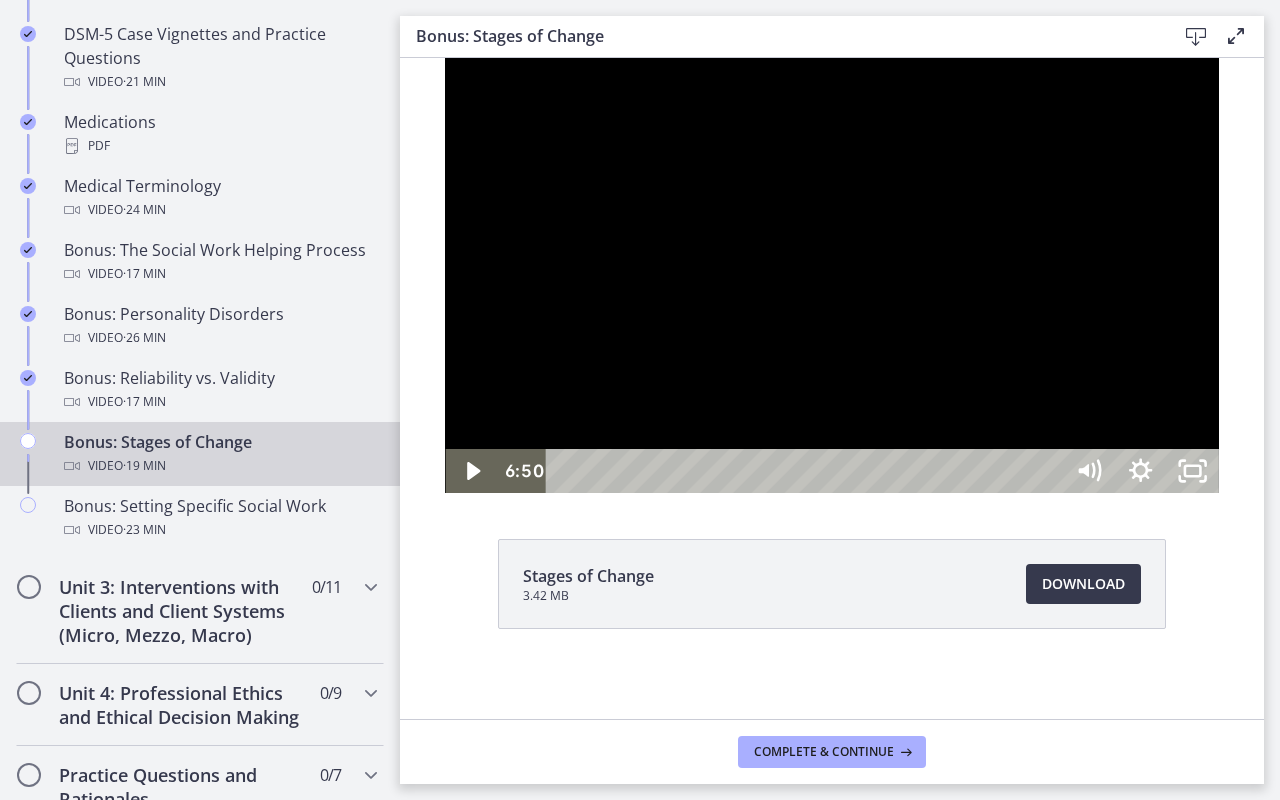 click on "15:50" at bounding box center [807, 471] 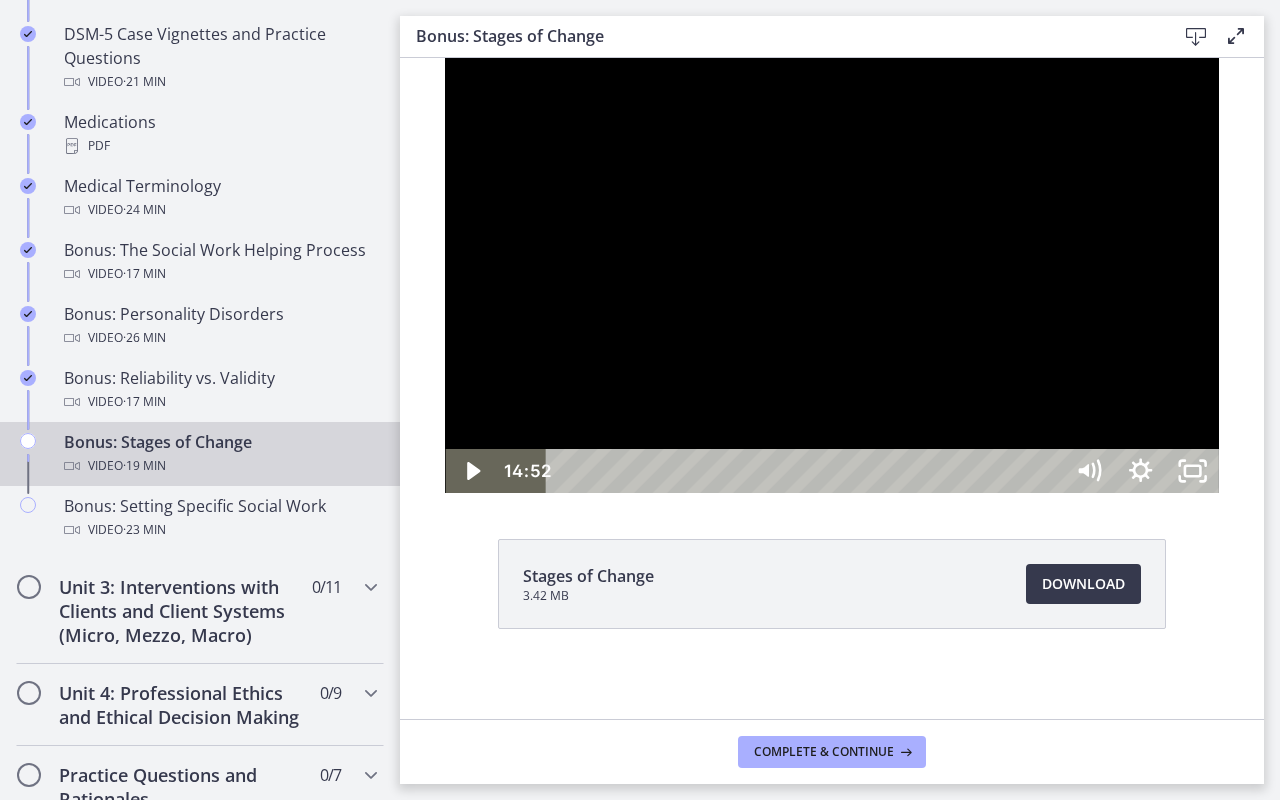 click on "14:52" at bounding box center (807, 471) 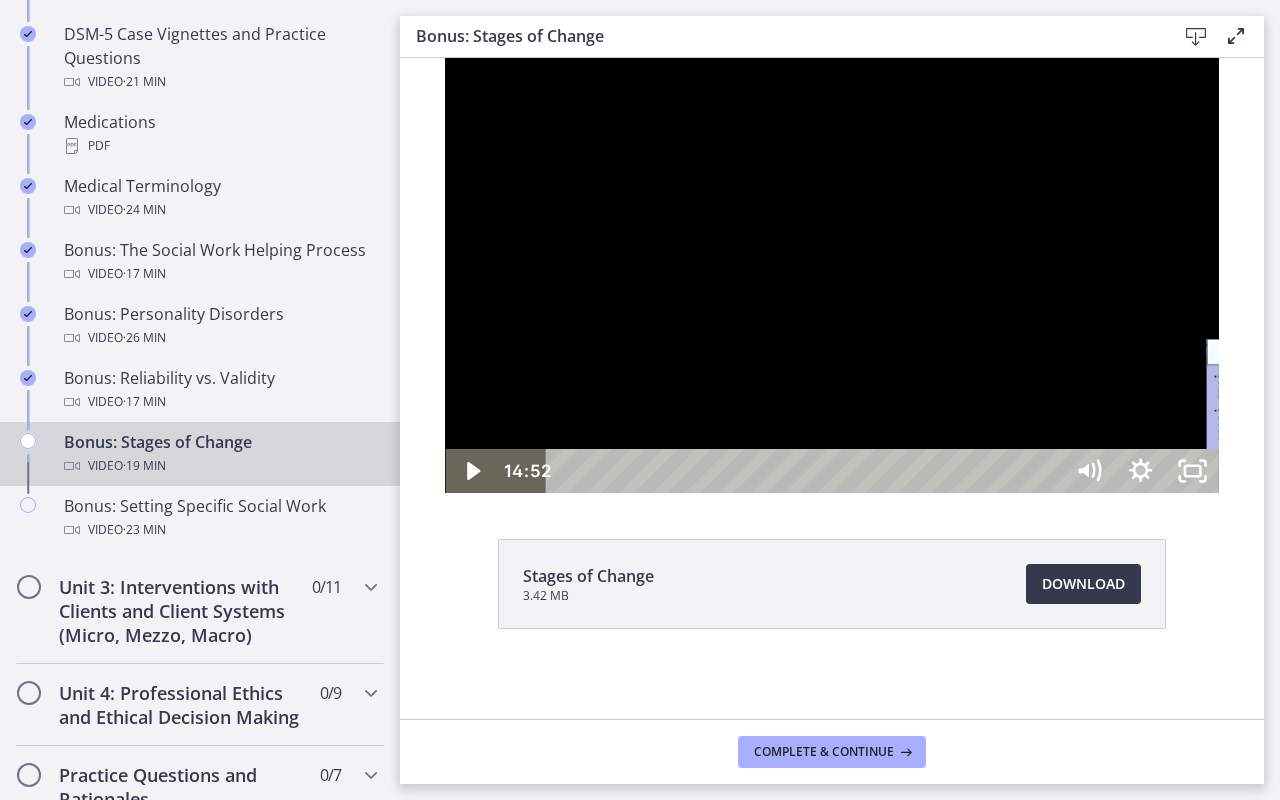click on "14:16" at bounding box center (807, 471) 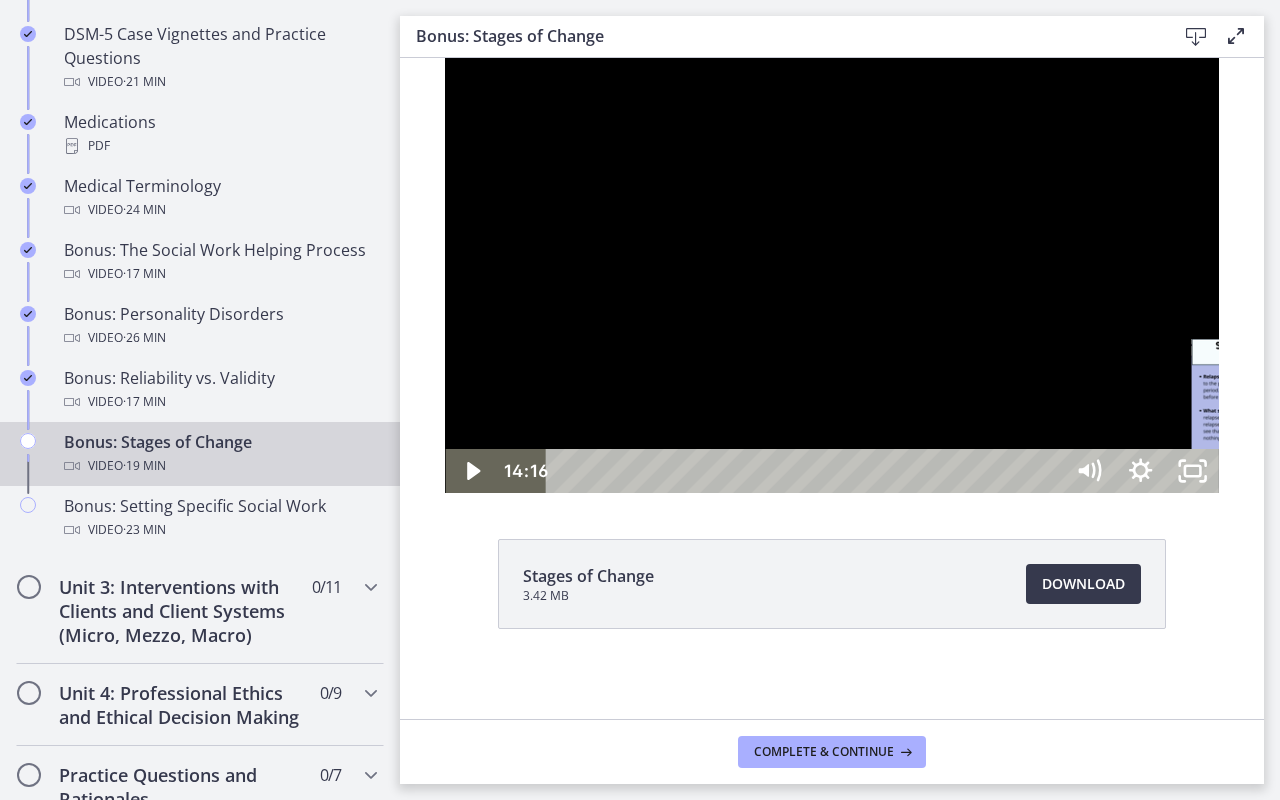 click on "13:58" at bounding box center [807, 471] 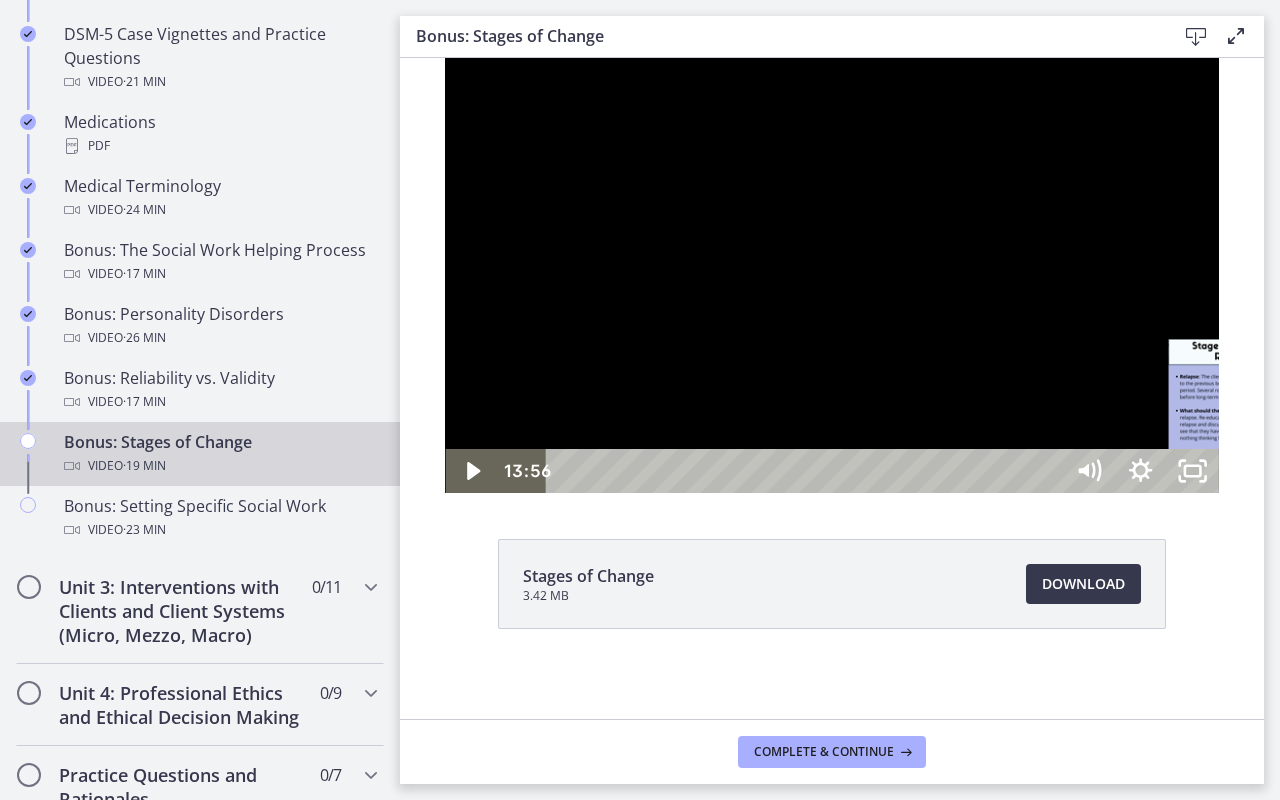 click on "13:32" at bounding box center (807, 471) 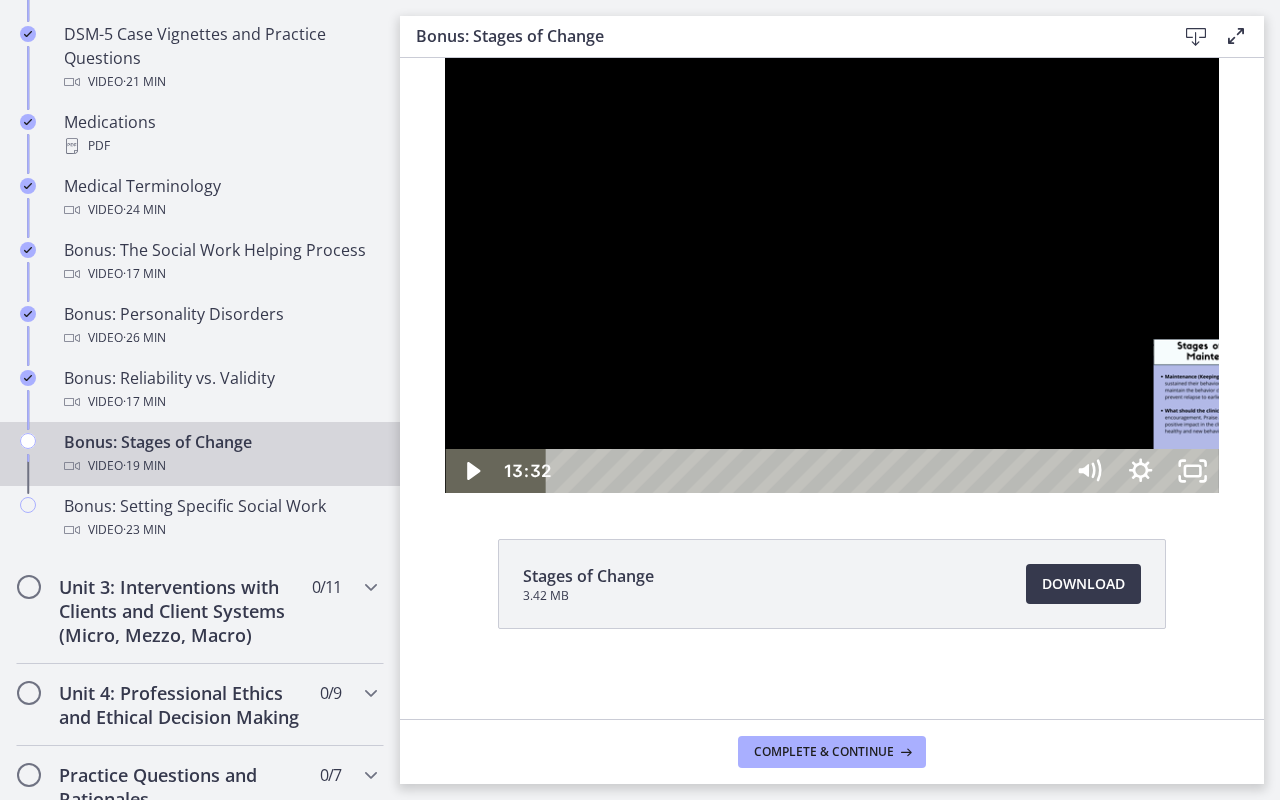 click on "13:14" at bounding box center [807, 471] 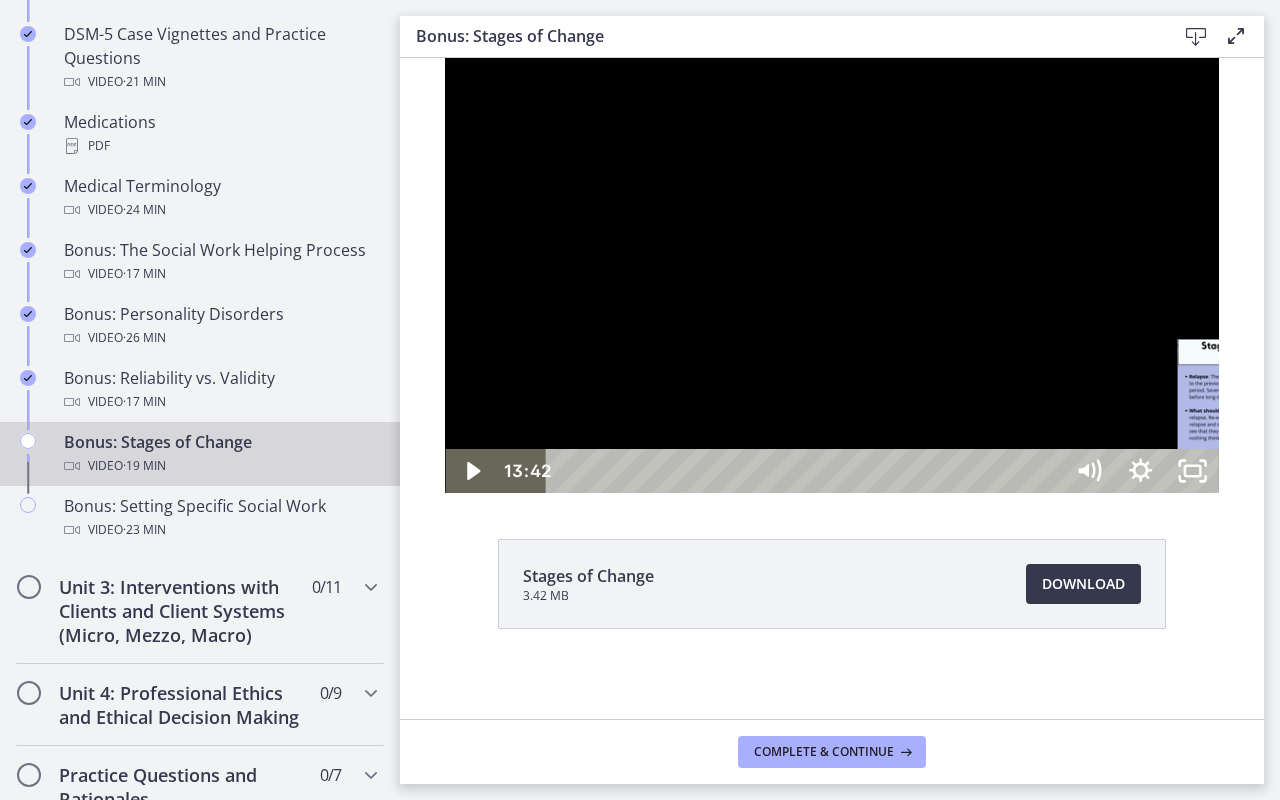 click on "13:42" at bounding box center [807, 471] 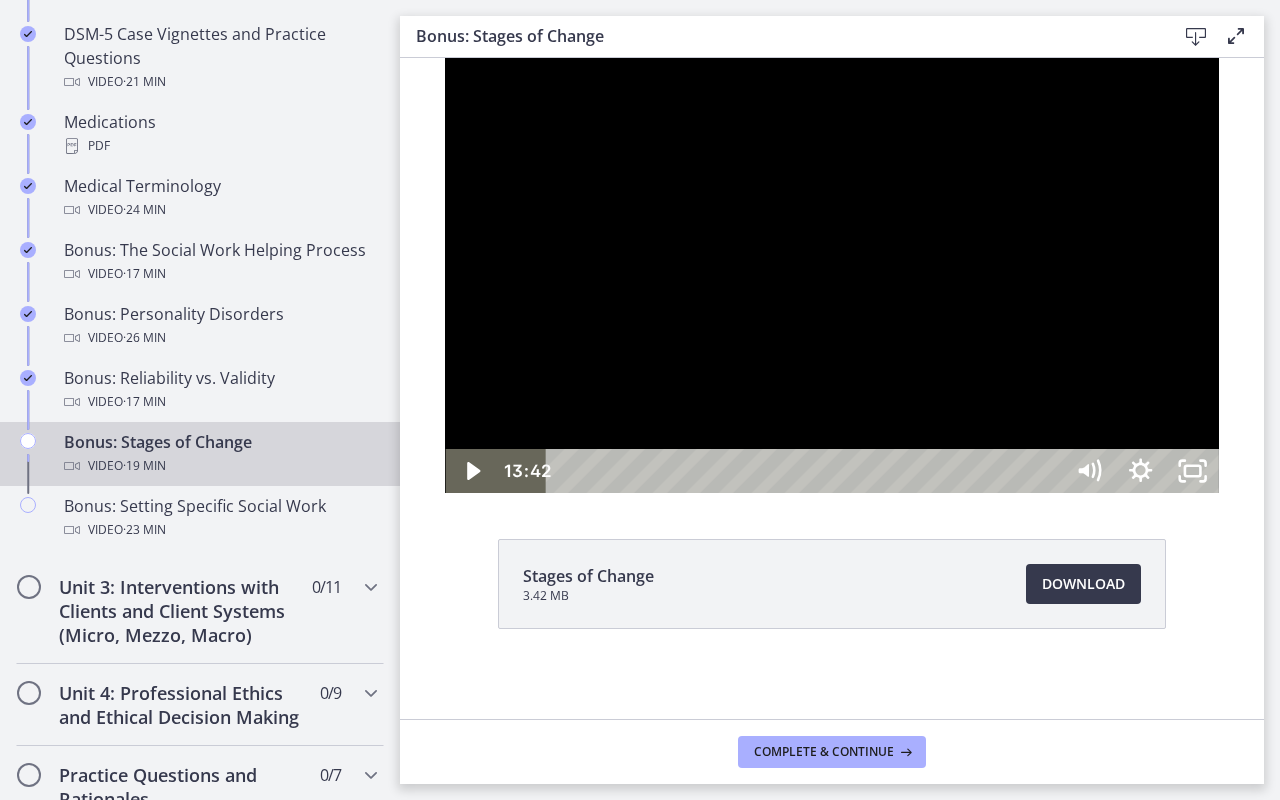 click on "Skip to main content
Go to Dashboard
Go to Dashboard
Go to Dashboard
Agents of Change - Social Work Test Prep - MASTERS
30%  complete
Search by lesson title
Getting Started: Studying for Success
10  /  11
Completed
Welcome to Agents of Change!" at bounding box center [640, 400] 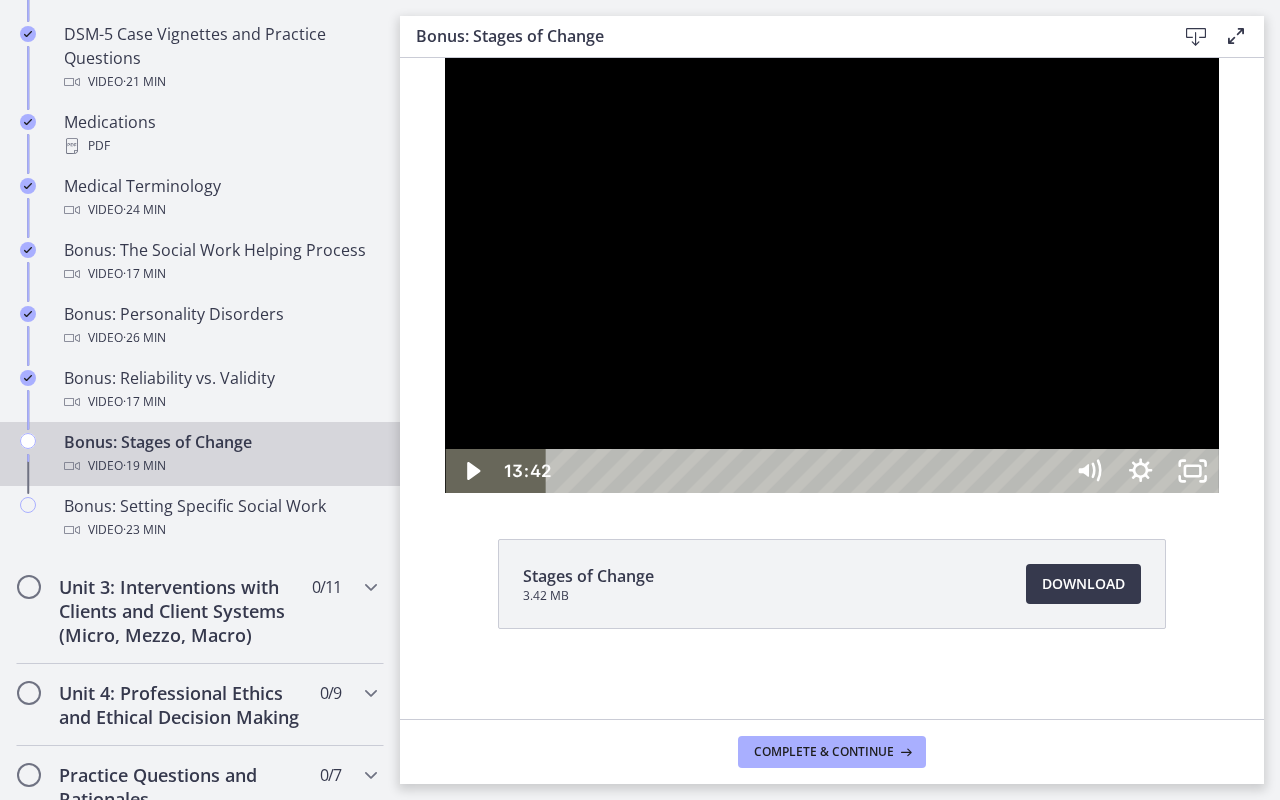 click at bounding box center [831, 275] 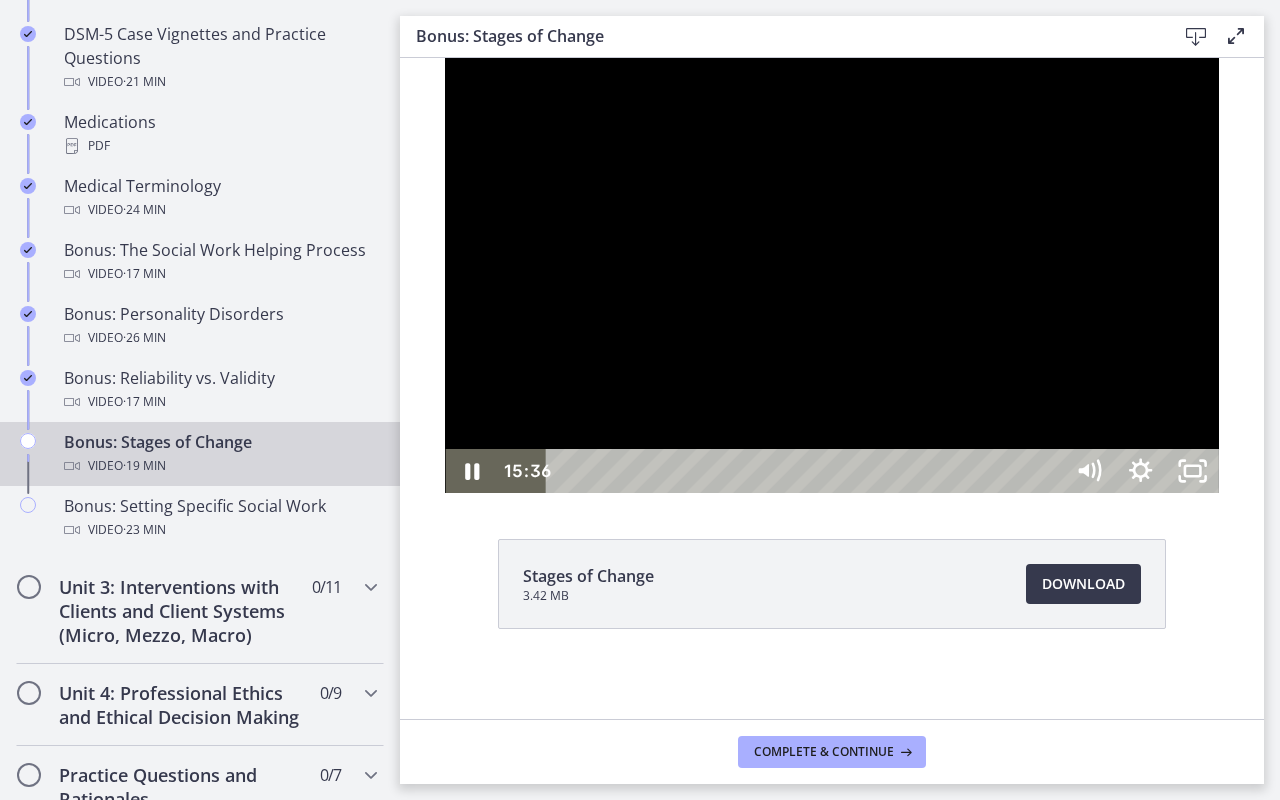 click at bounding box center (831, 275) 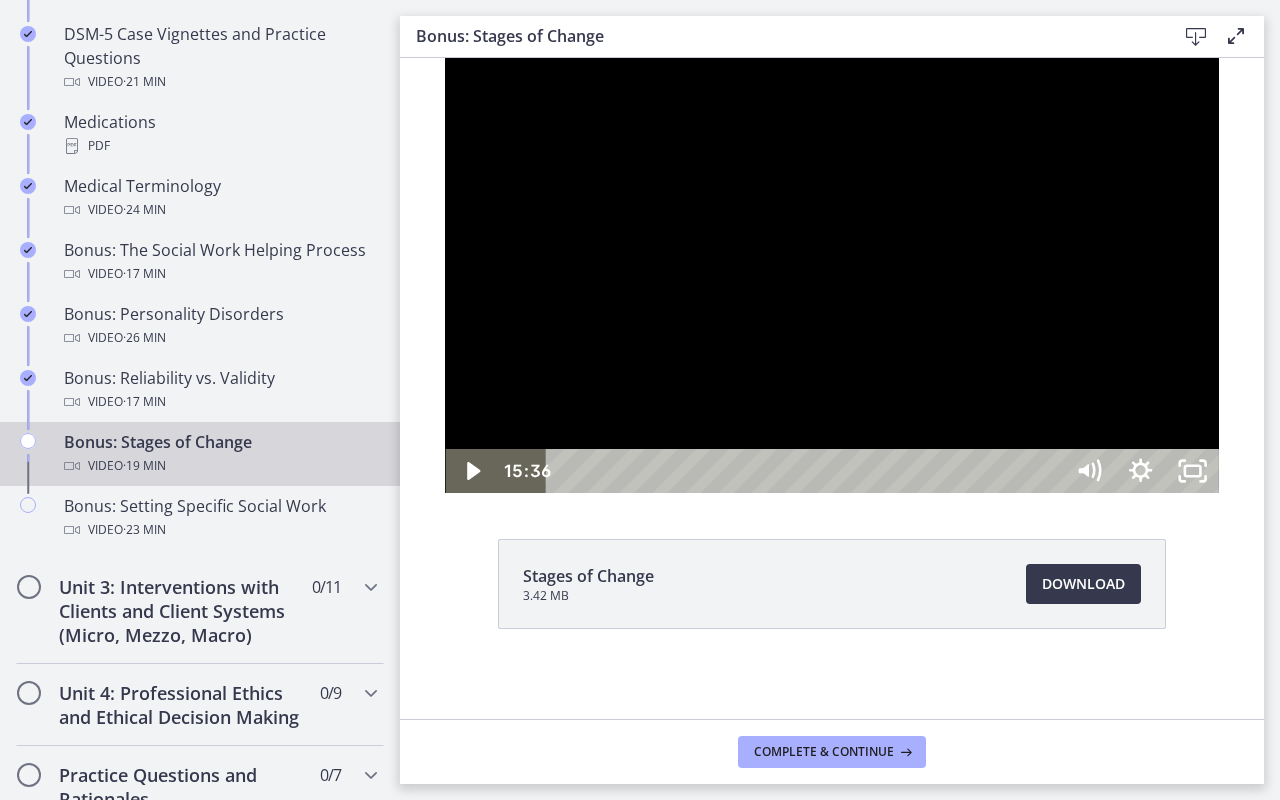 click at bounding box center [831, 275] 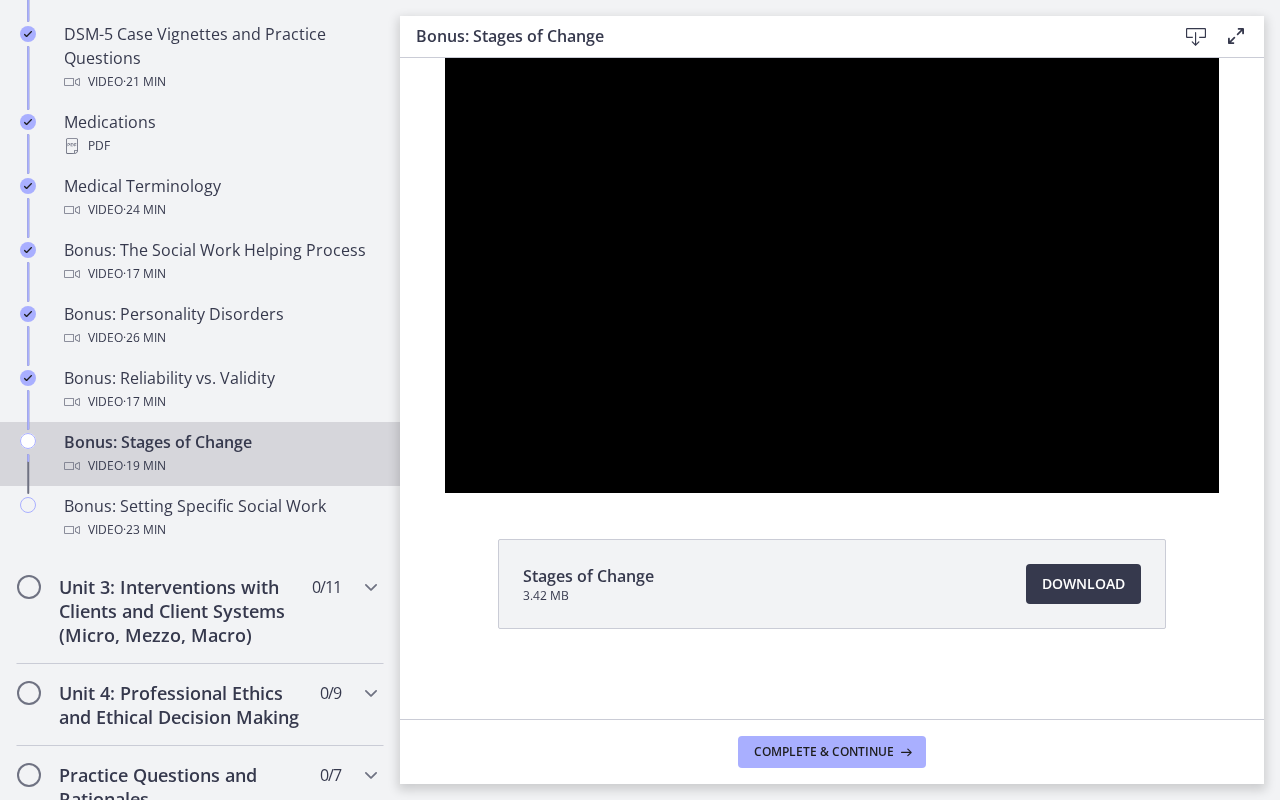 click at bounding box center (831, 275) 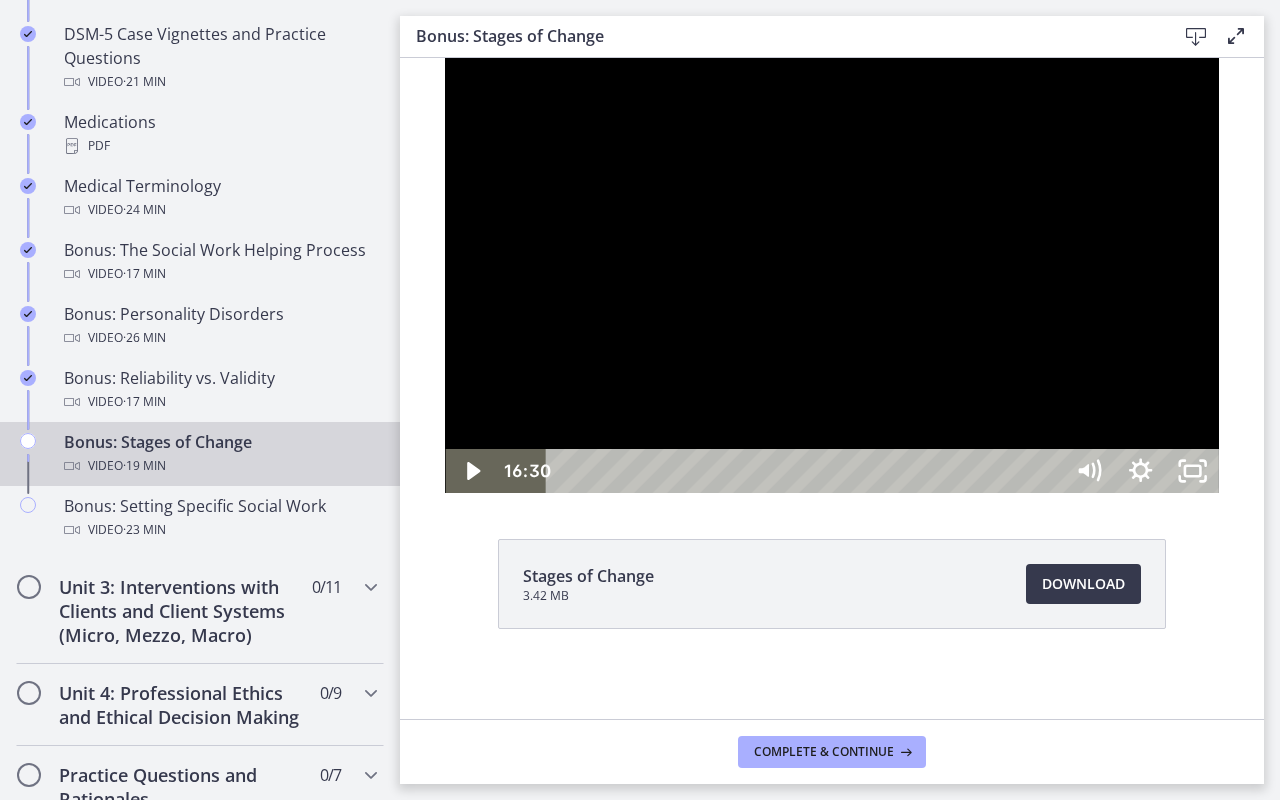 click at bounding box center [831, 275] 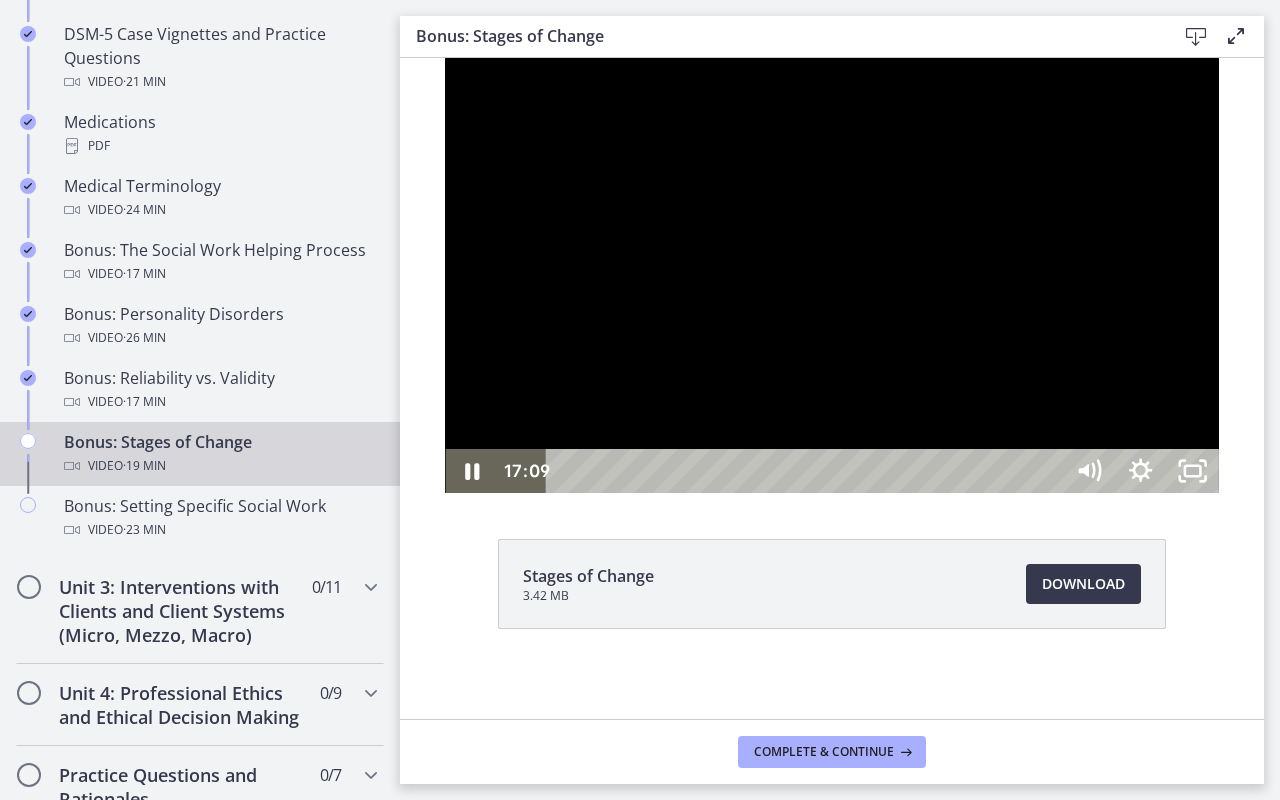 click at bounding box center (831, 275) 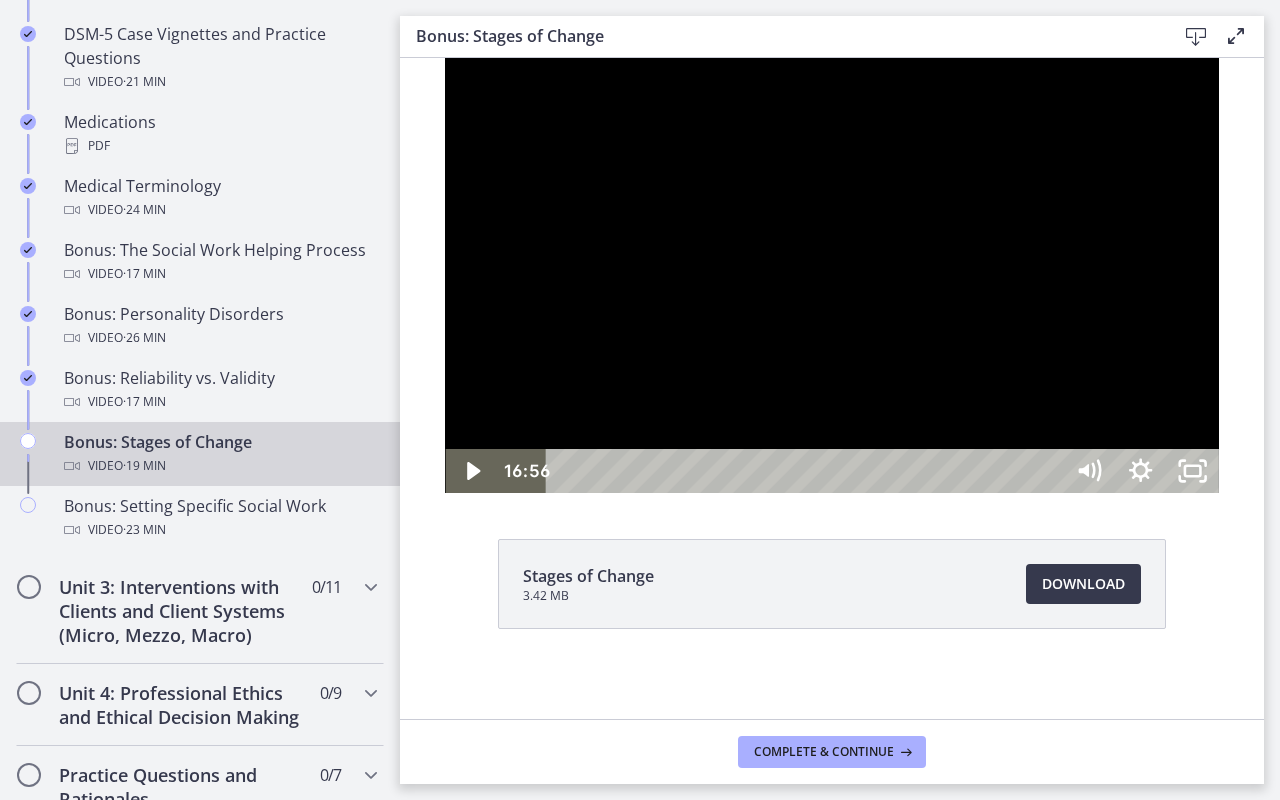 click at bounding box center (1442, 471) 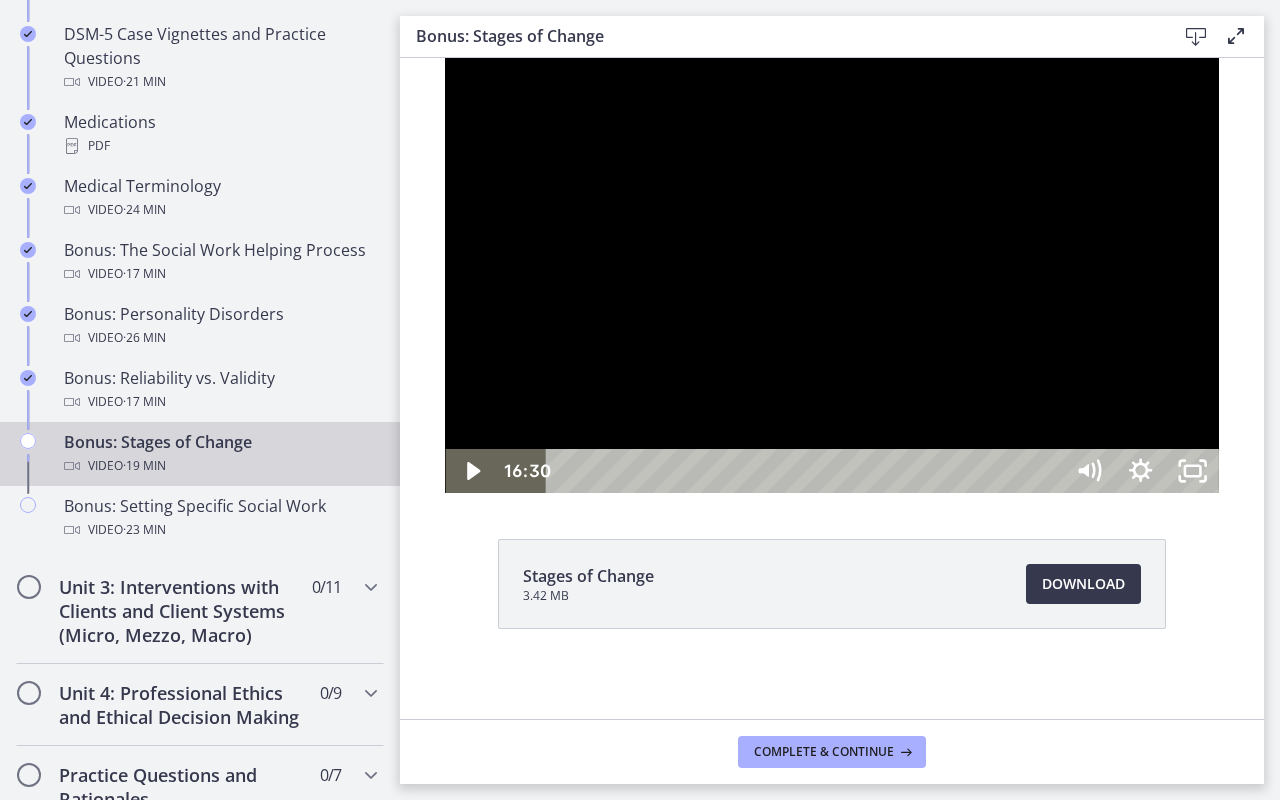 click at bounding box center (831, 275) 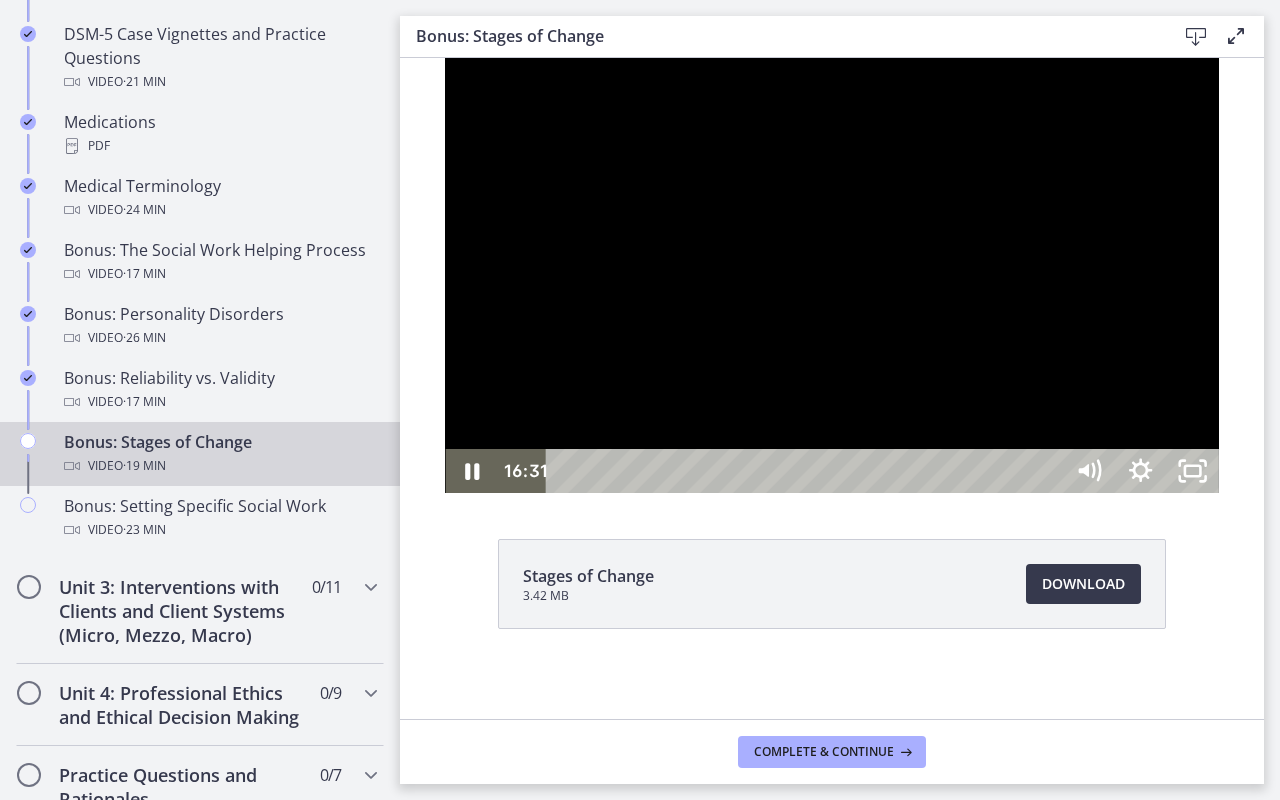 click at bounding box center [831, 275] 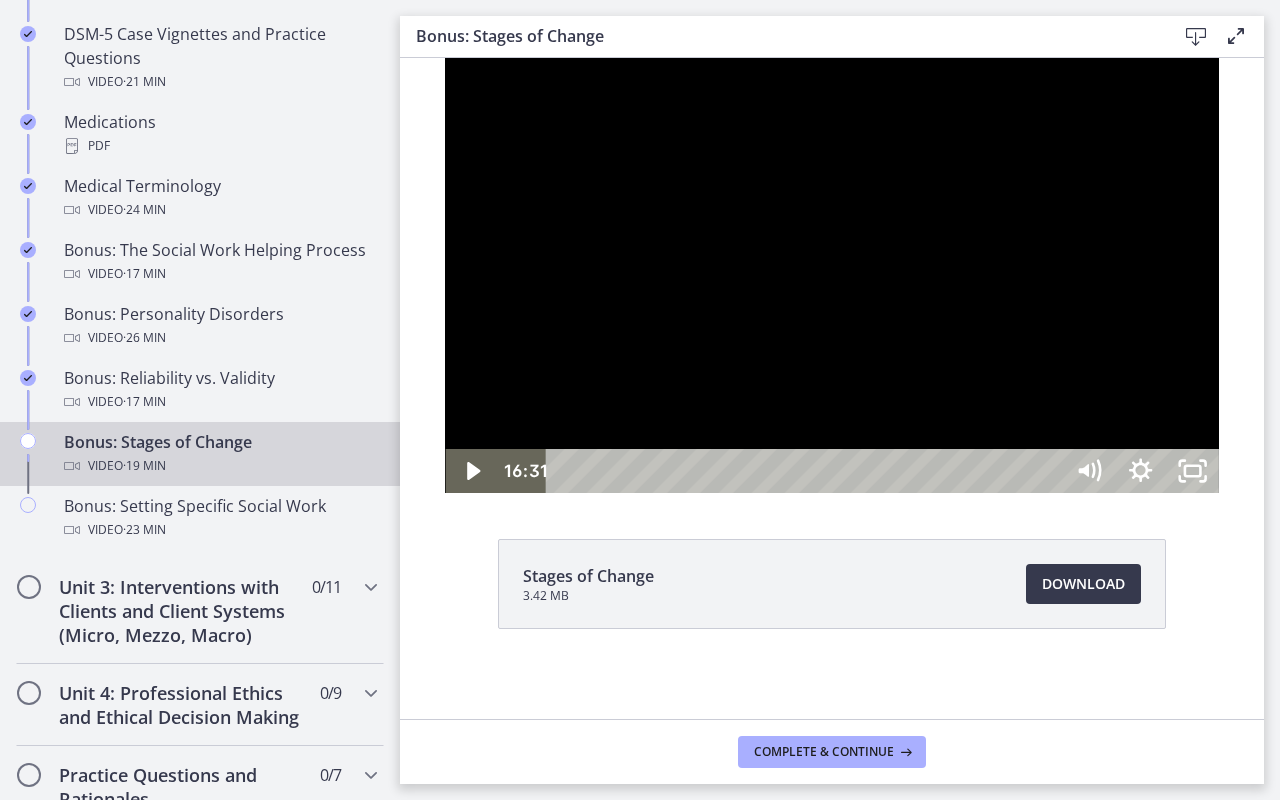 click at bounding box center (831, 275) 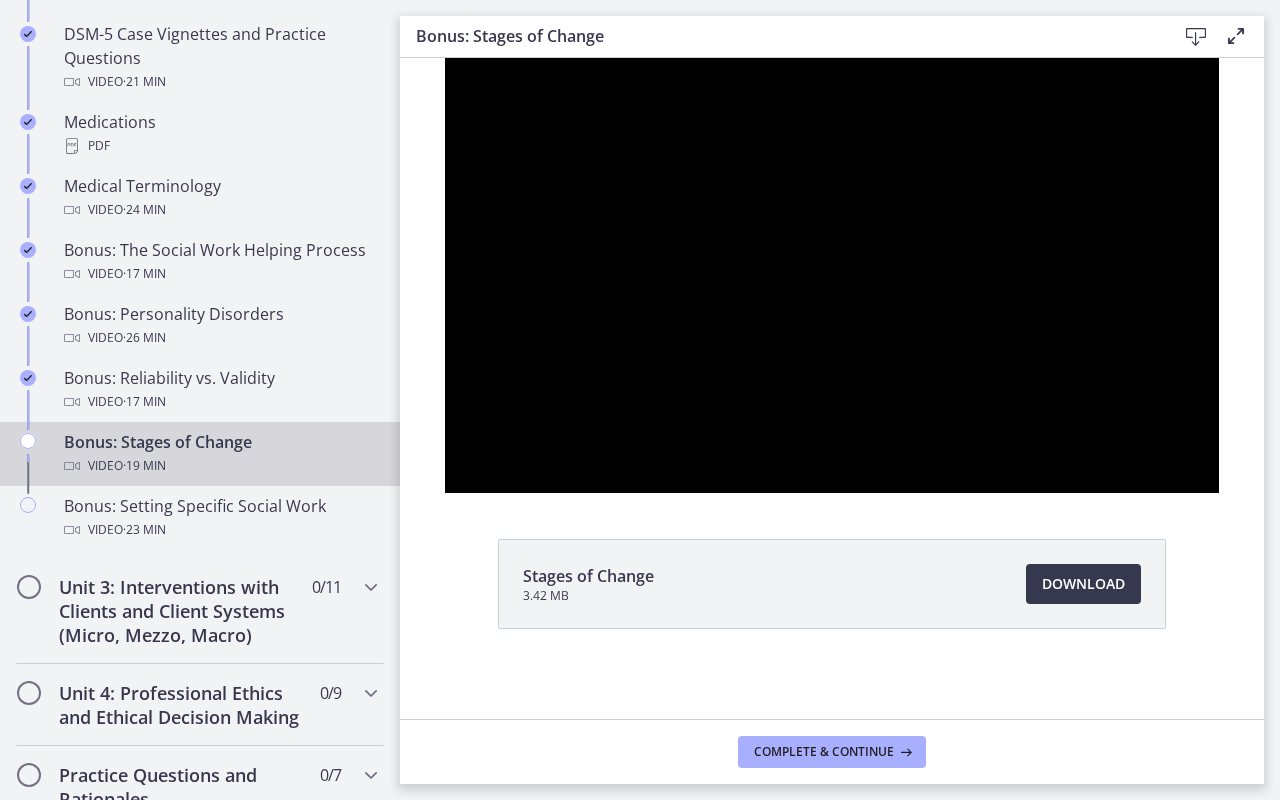click at bounding box center [831, 275] 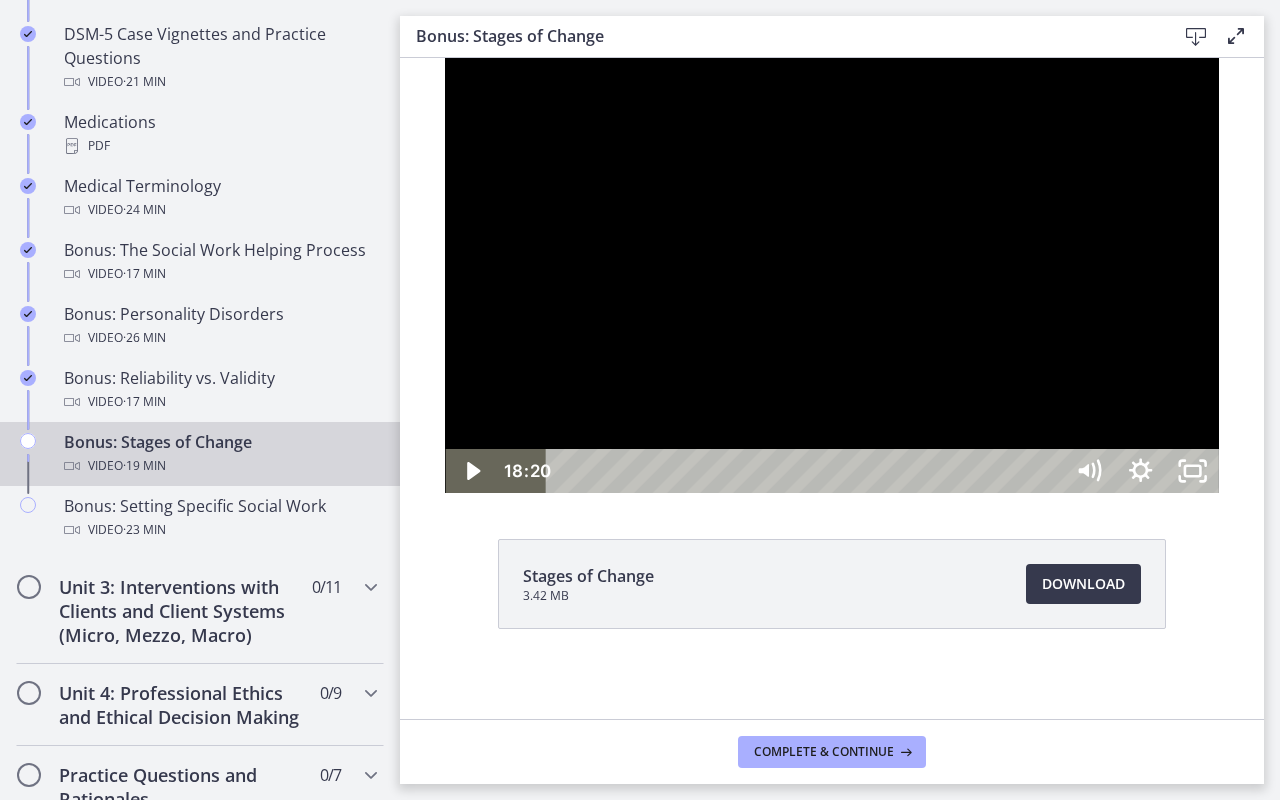 click at bounding box center (831, 275) 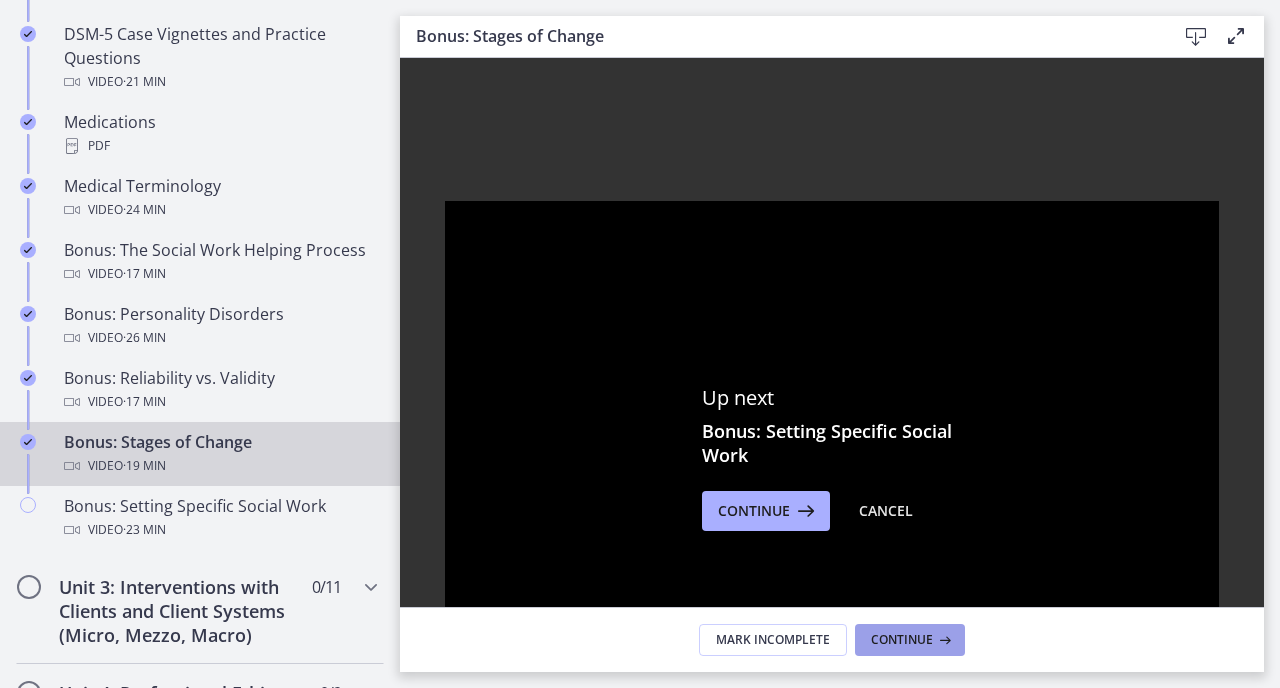 click at bounding box center [943, 640] 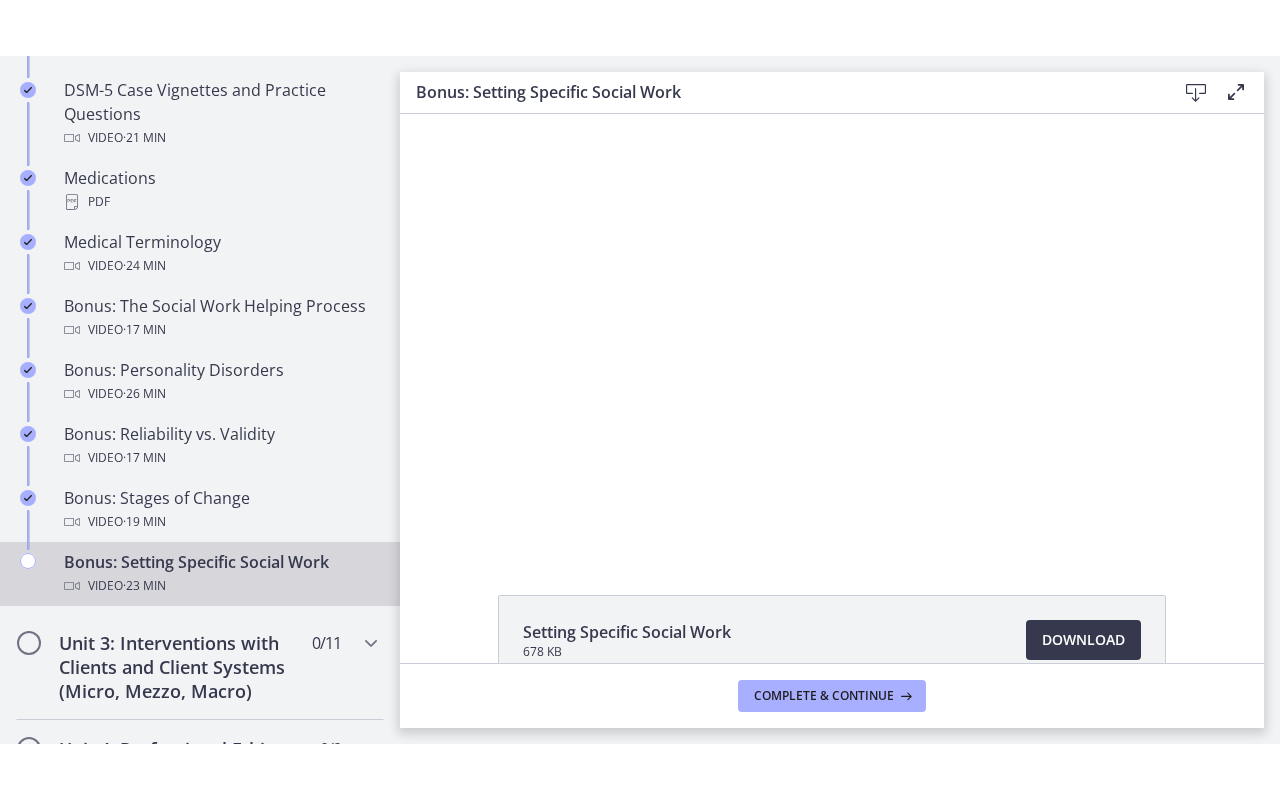 scroll, scrollTop: 0, scrollLeft: 0, axis: both 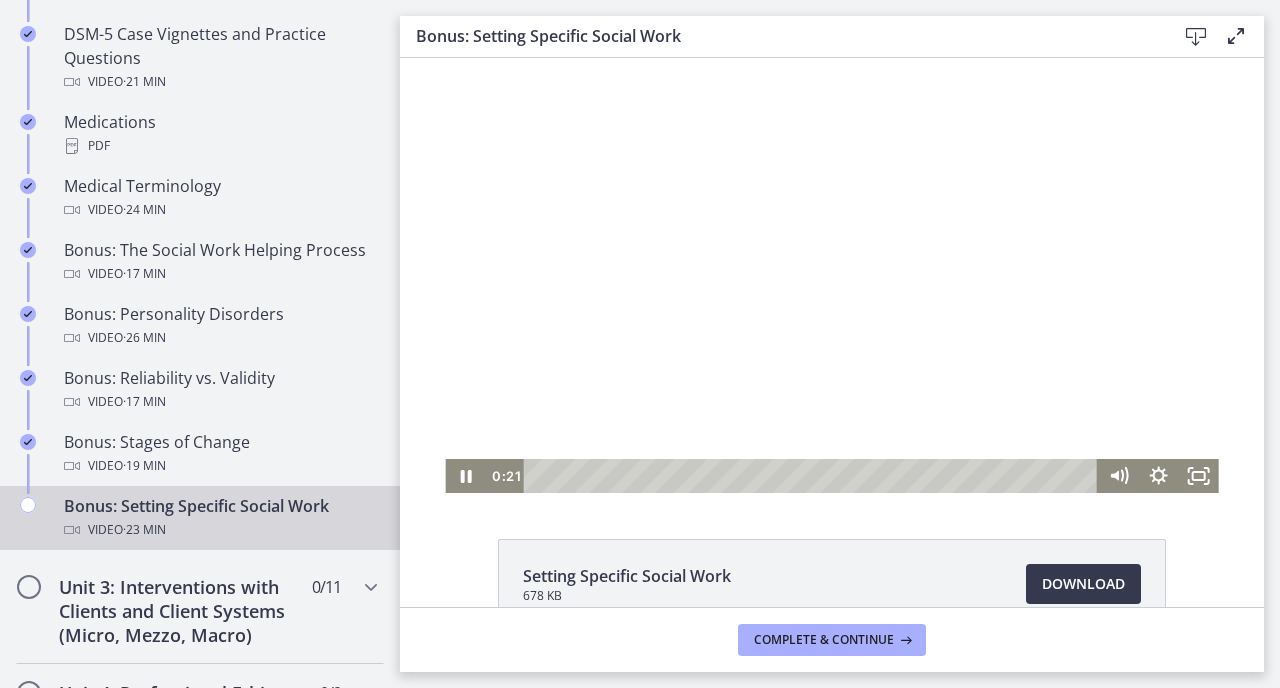 click at bounding box center (831, 275) 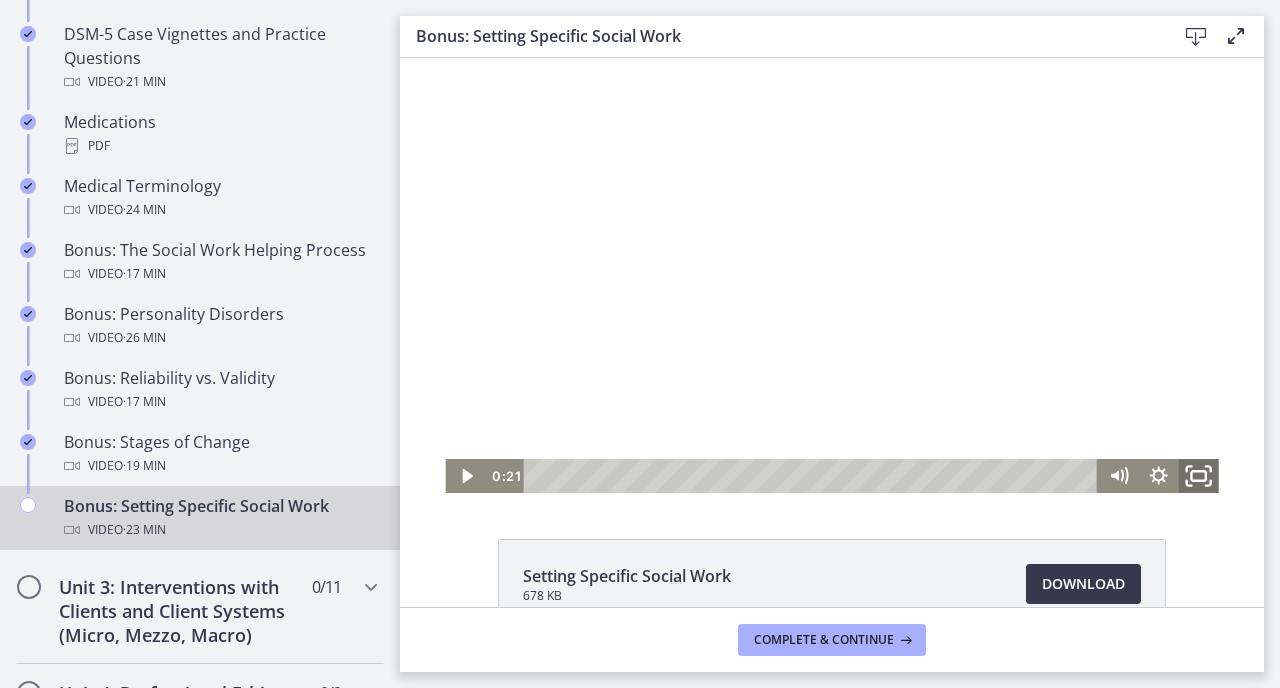 click 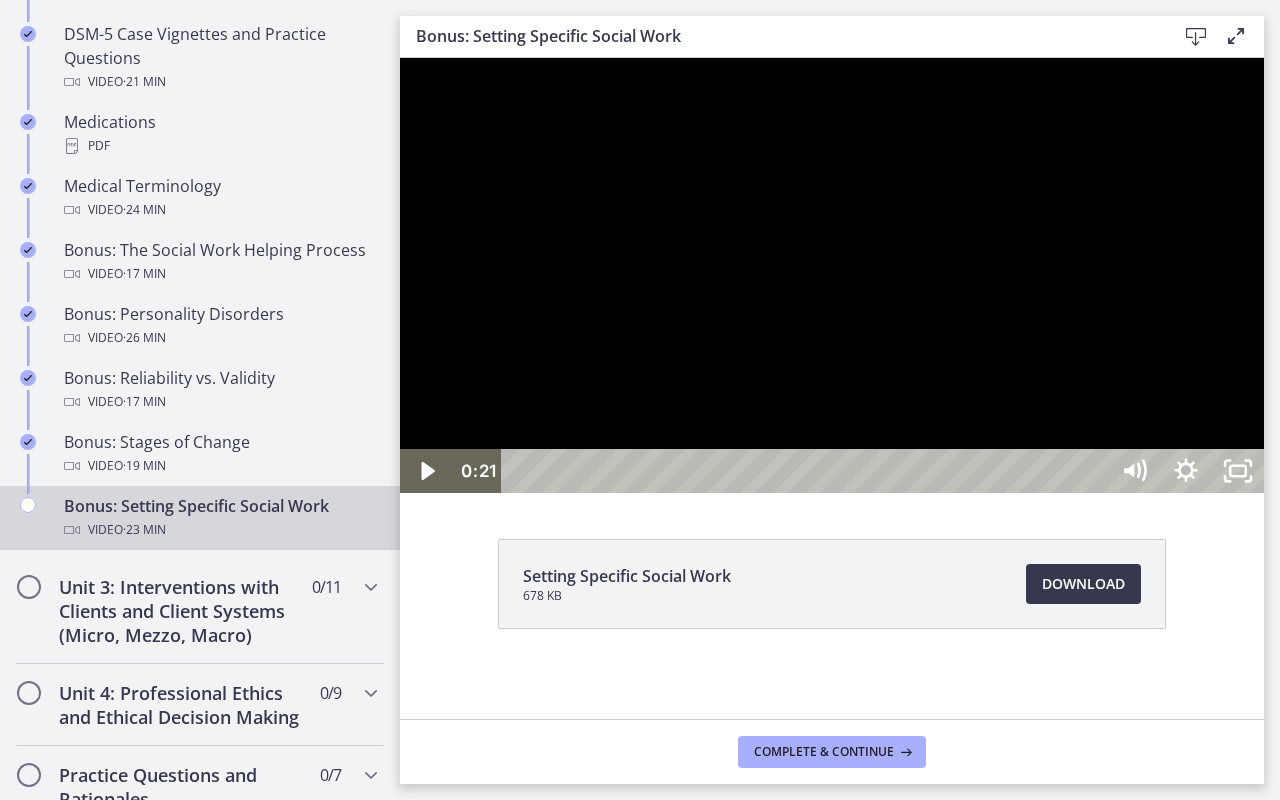 click at bounding box center [832, 275] 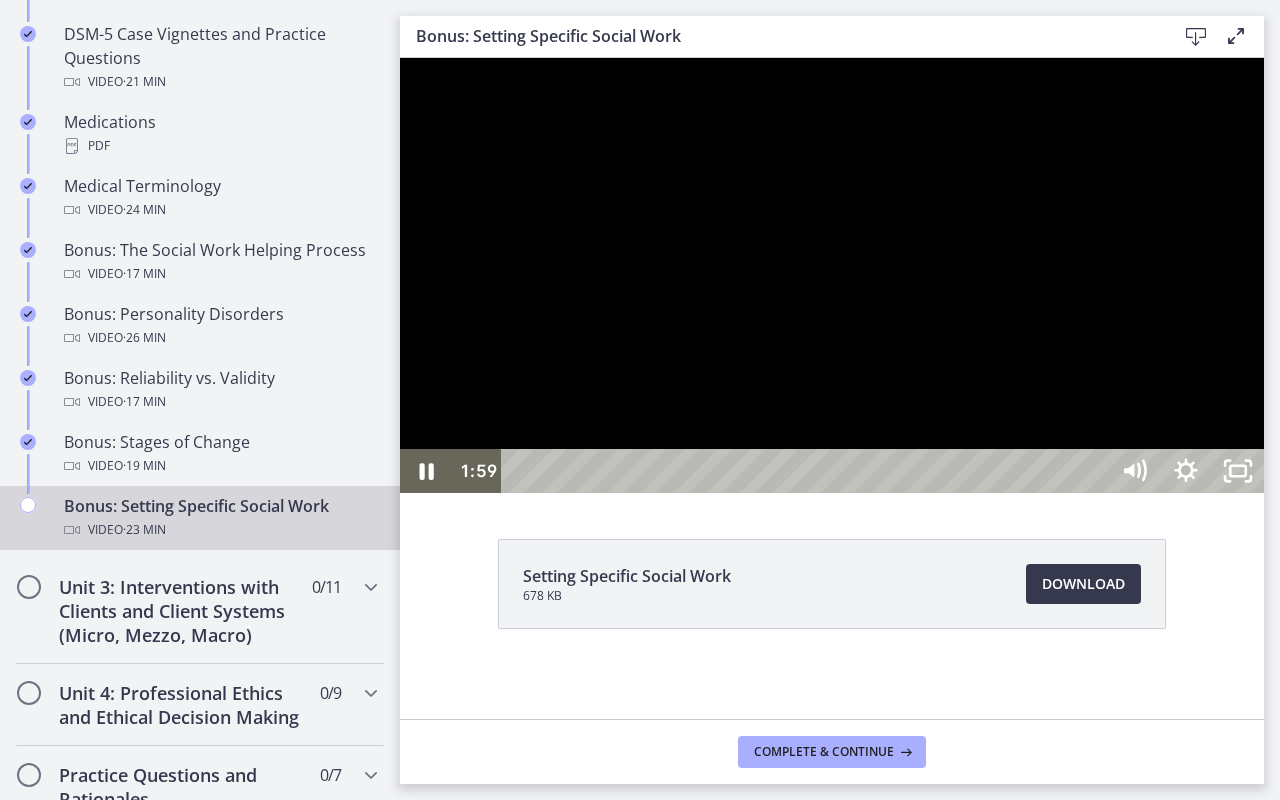 click at bounding box center (832, 275) 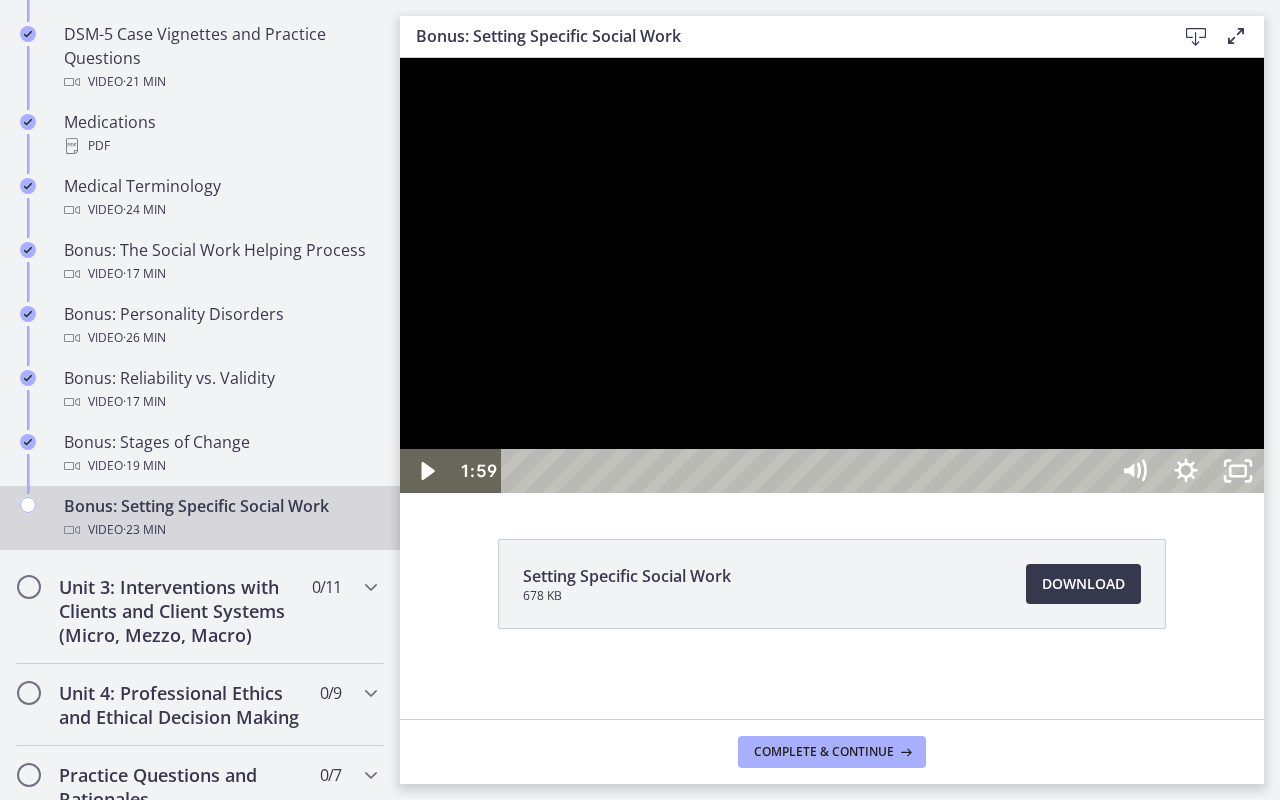click at bounding box center [832, 275] 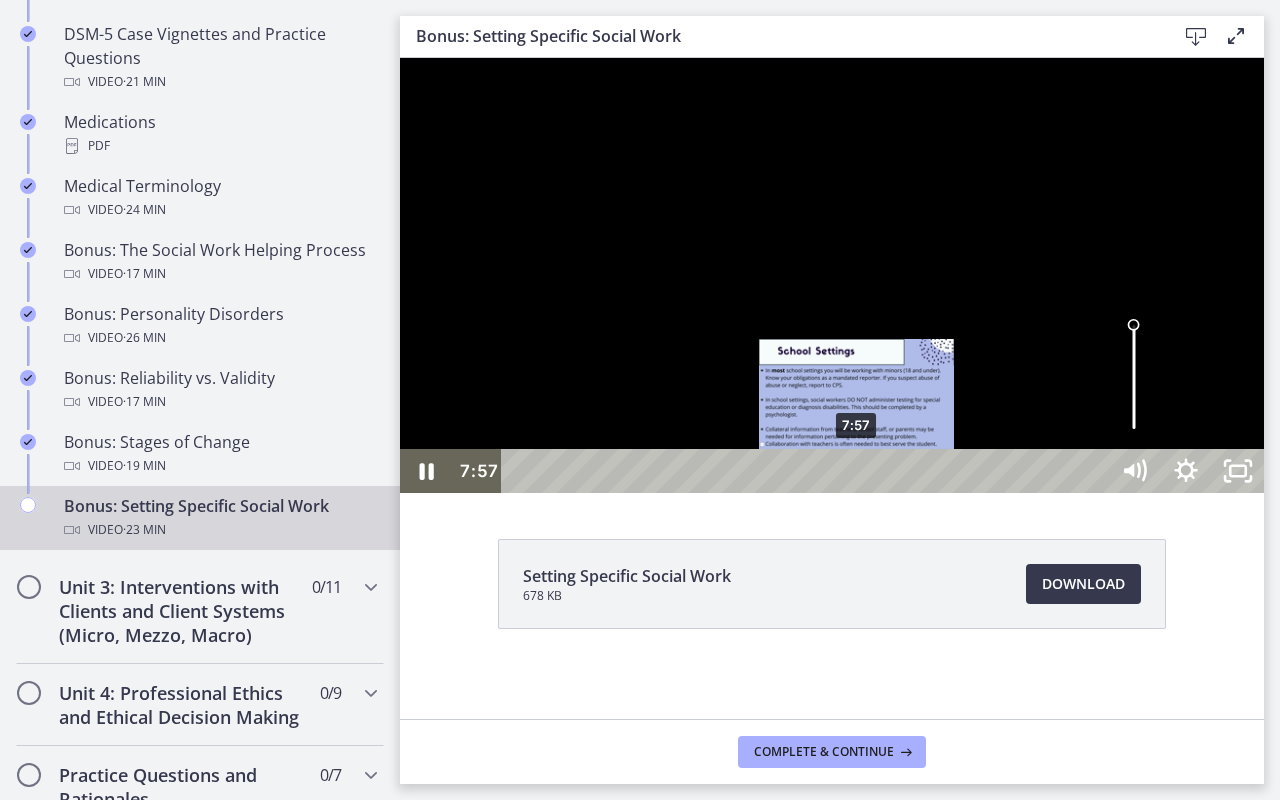 click on "7:57" at bounding box center [807, 471] 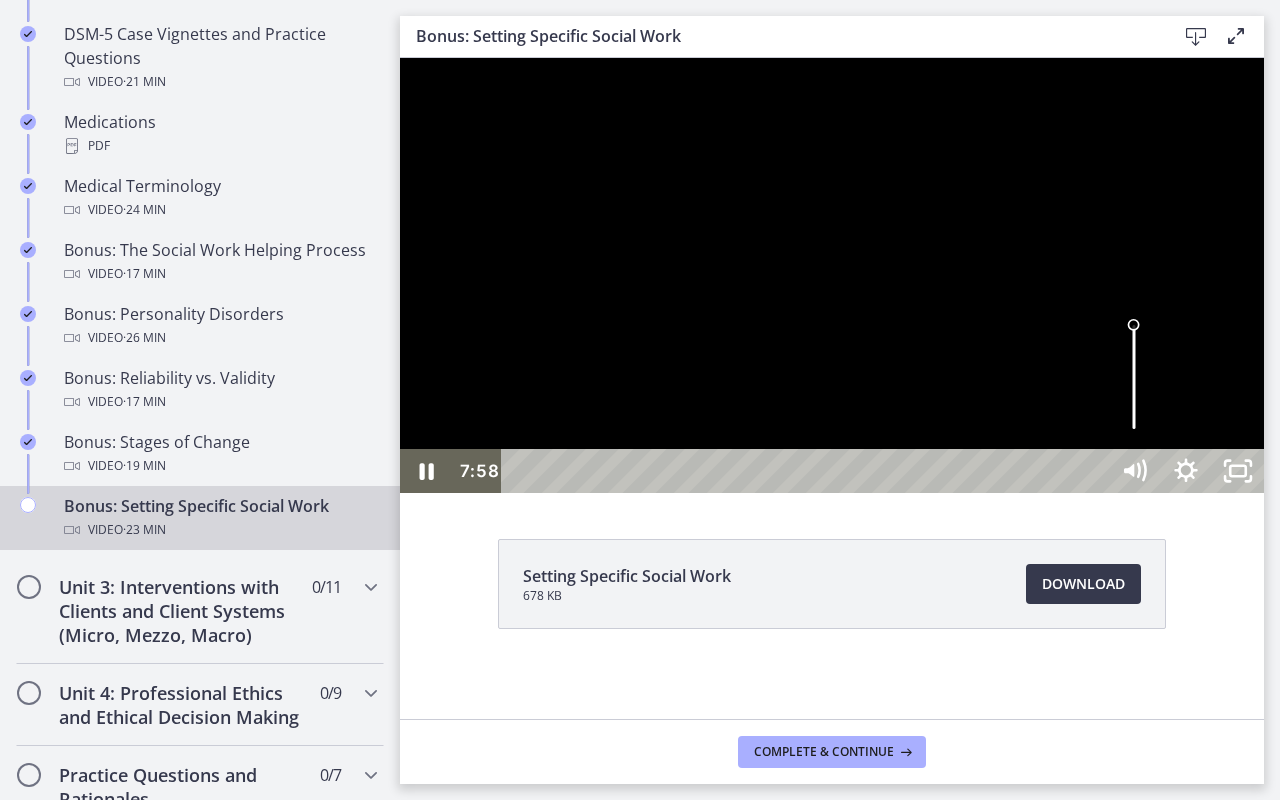 click at bounding box center [832, 275] 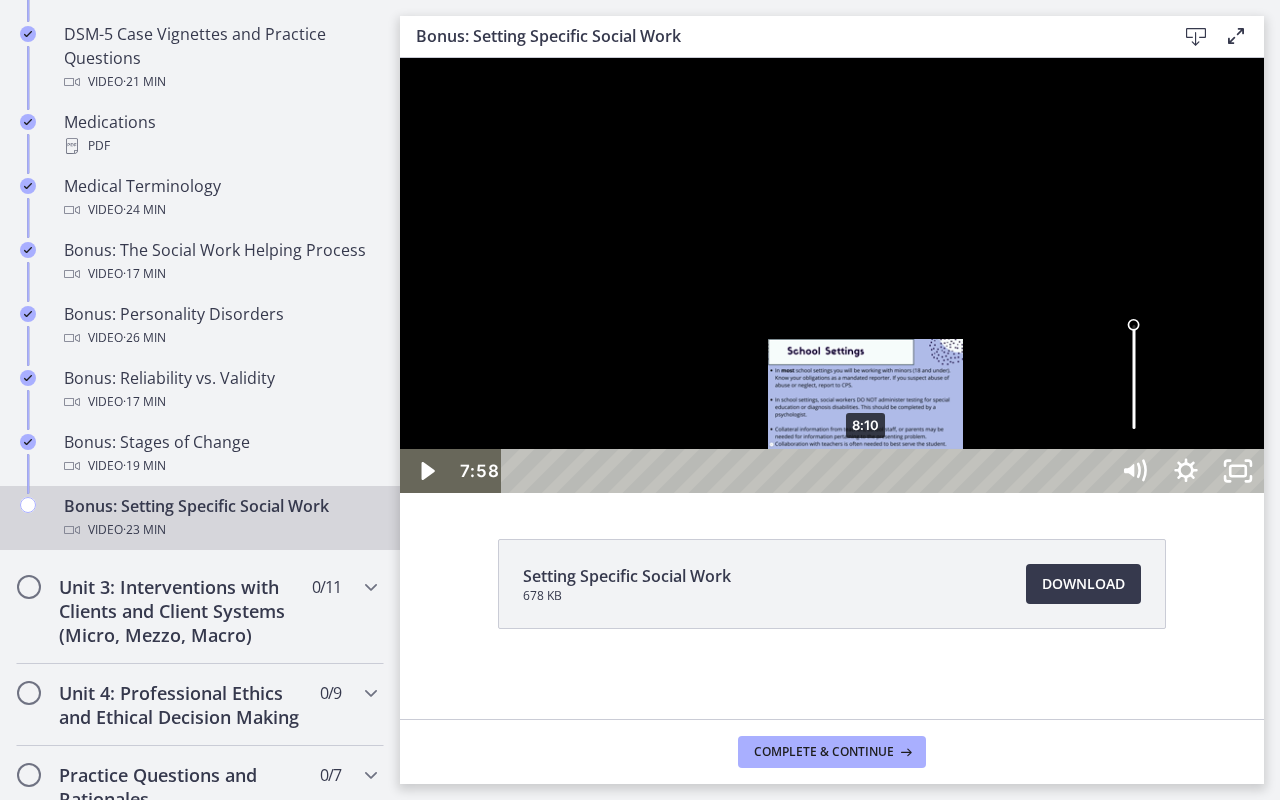 click on "8:10" at bounding box center (807, 471) 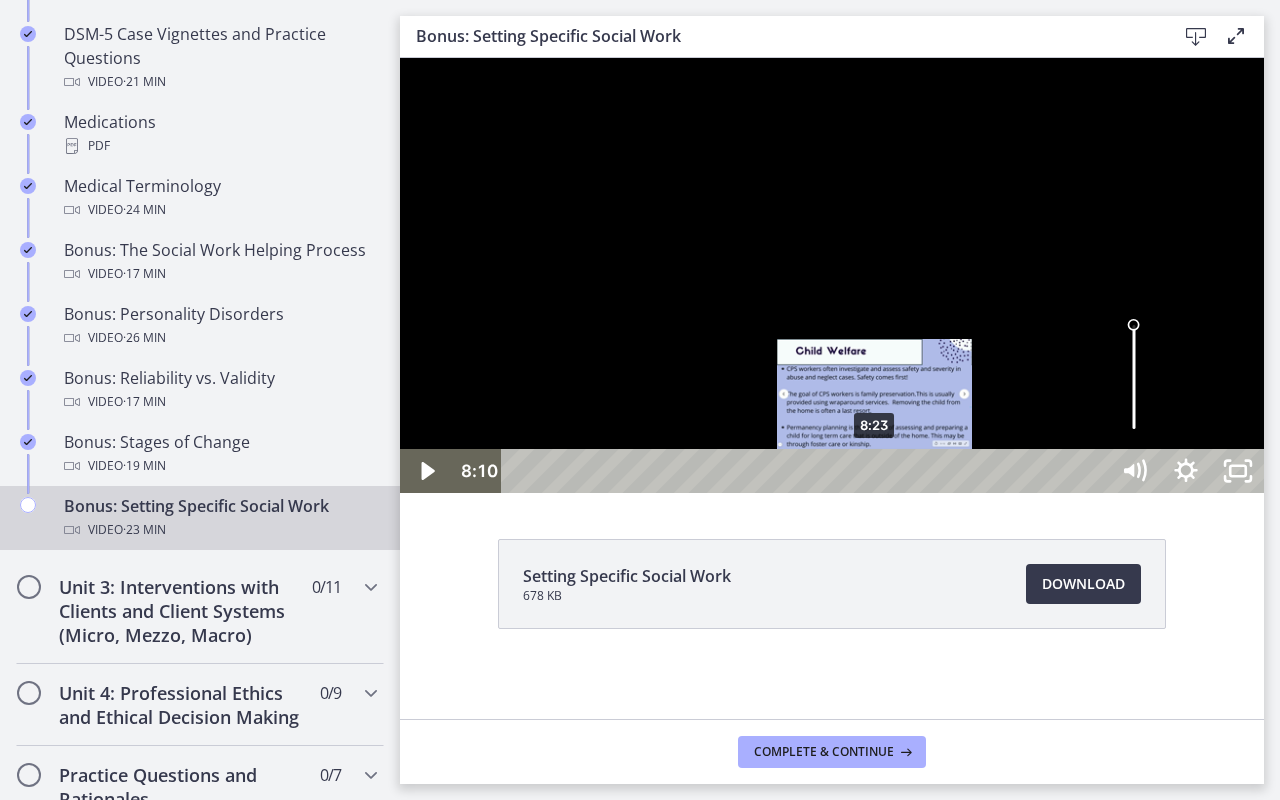 click on "8:23" at bounding box center (807, 471) 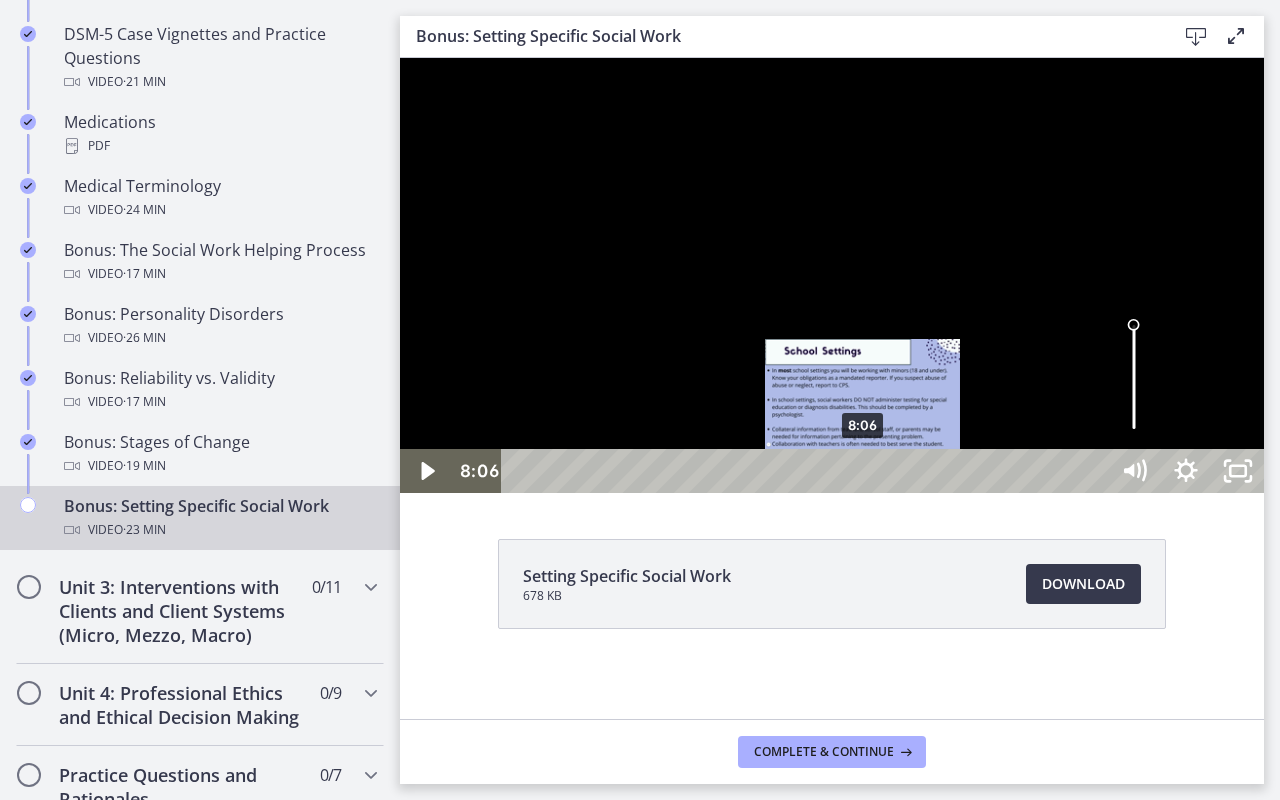 click on "8:06" at bounding box center [807, 471] 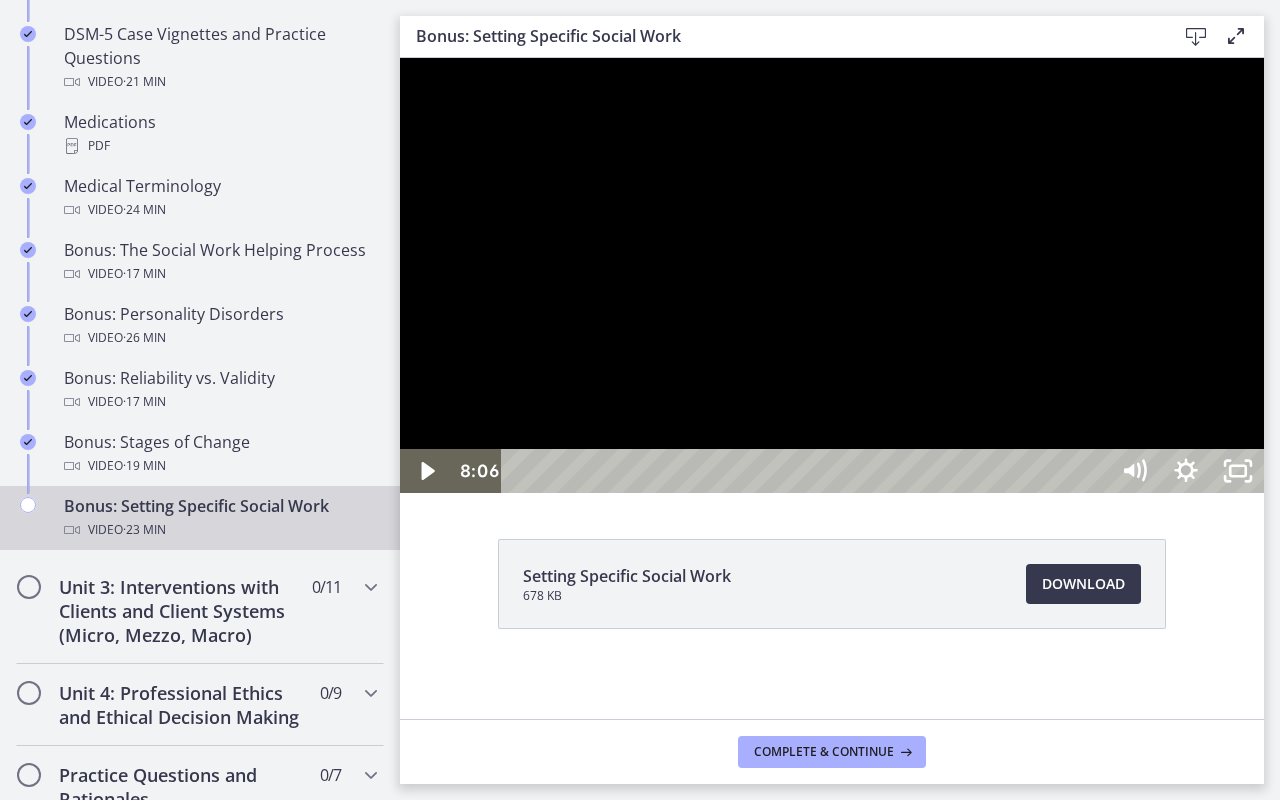 click at bounding box center (832, 275) 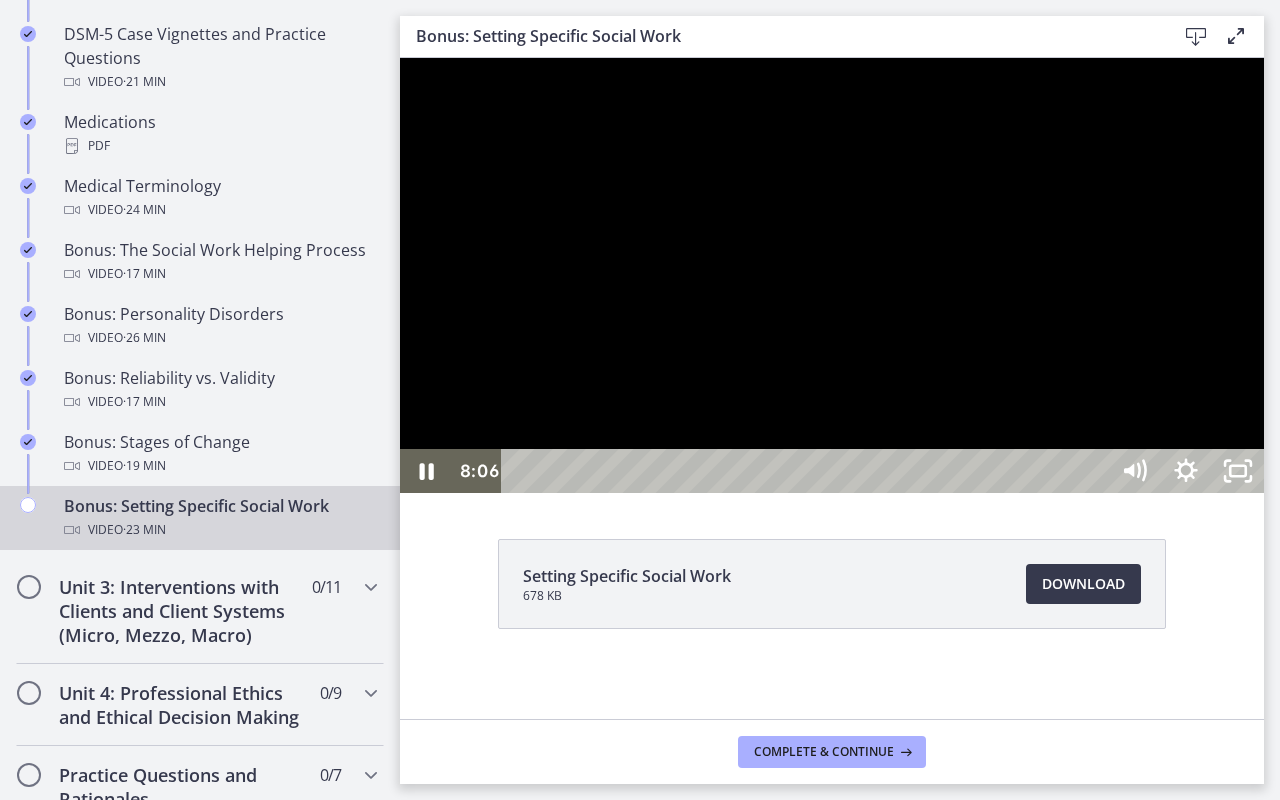 click at bounding box center (832, 275) 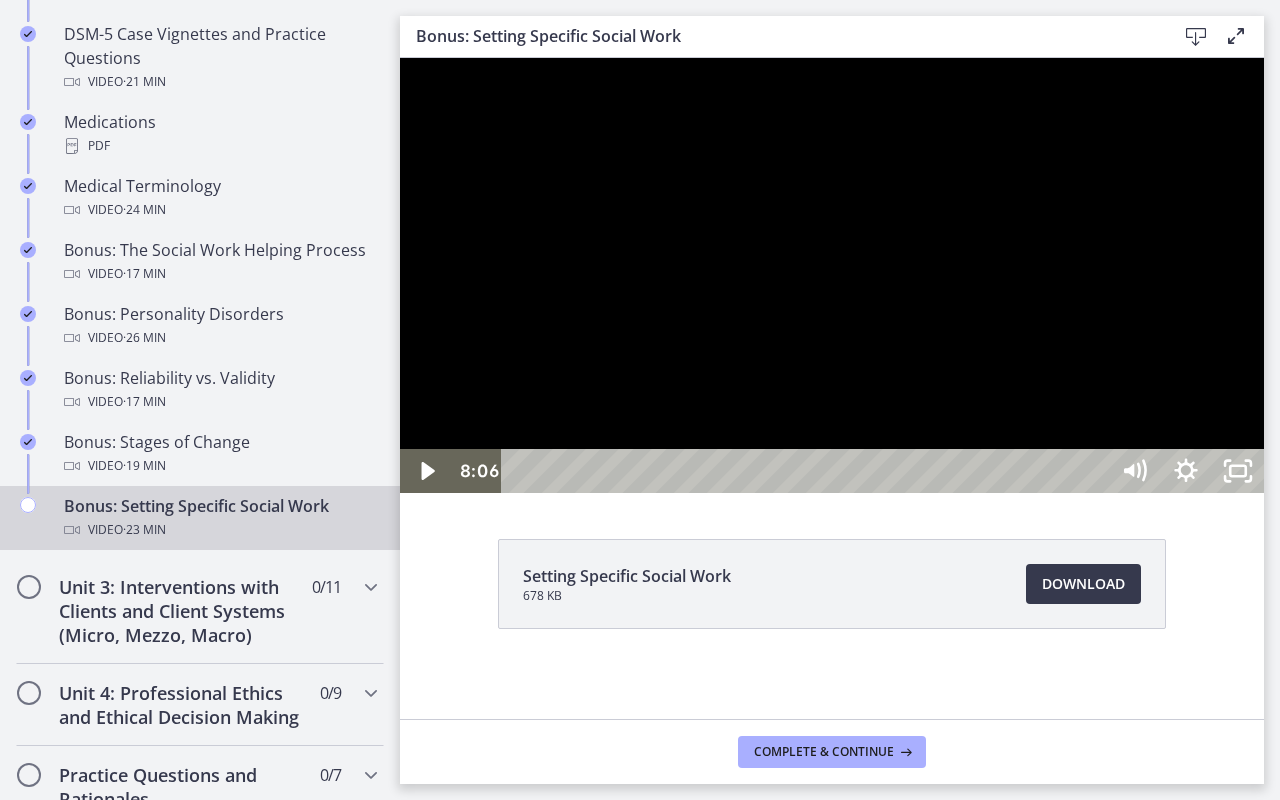 click on "Skip to main content
Go to Dashboard
Go to Dashboard
Go to Dashboard
Agents of Change - Social Work Test Prep - MASTERS
31%  complete
Search by lesson title
Getting Started: Studying for Success
10  /  11
Completed
Welcome to Agents of Change!" at bounding box center [640, 400] 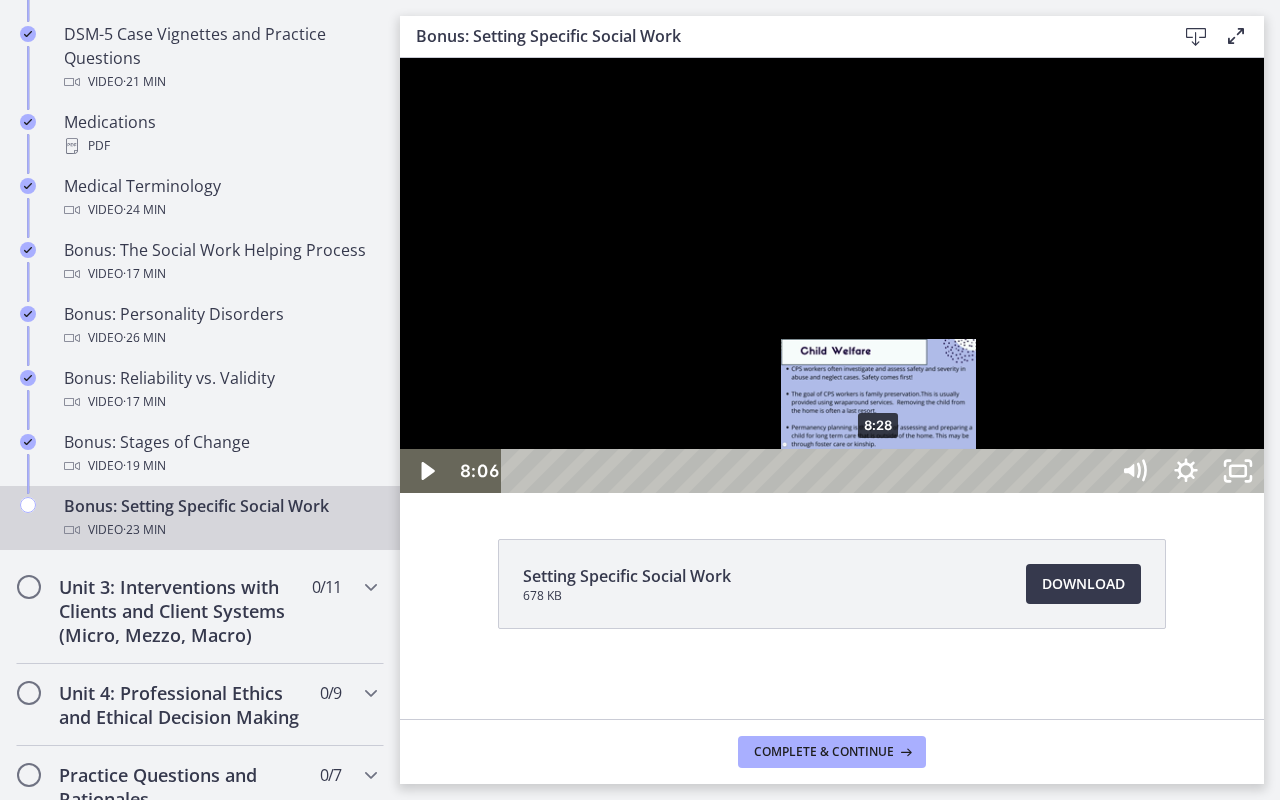 click on "8:28" at bounding box center (807, 471) 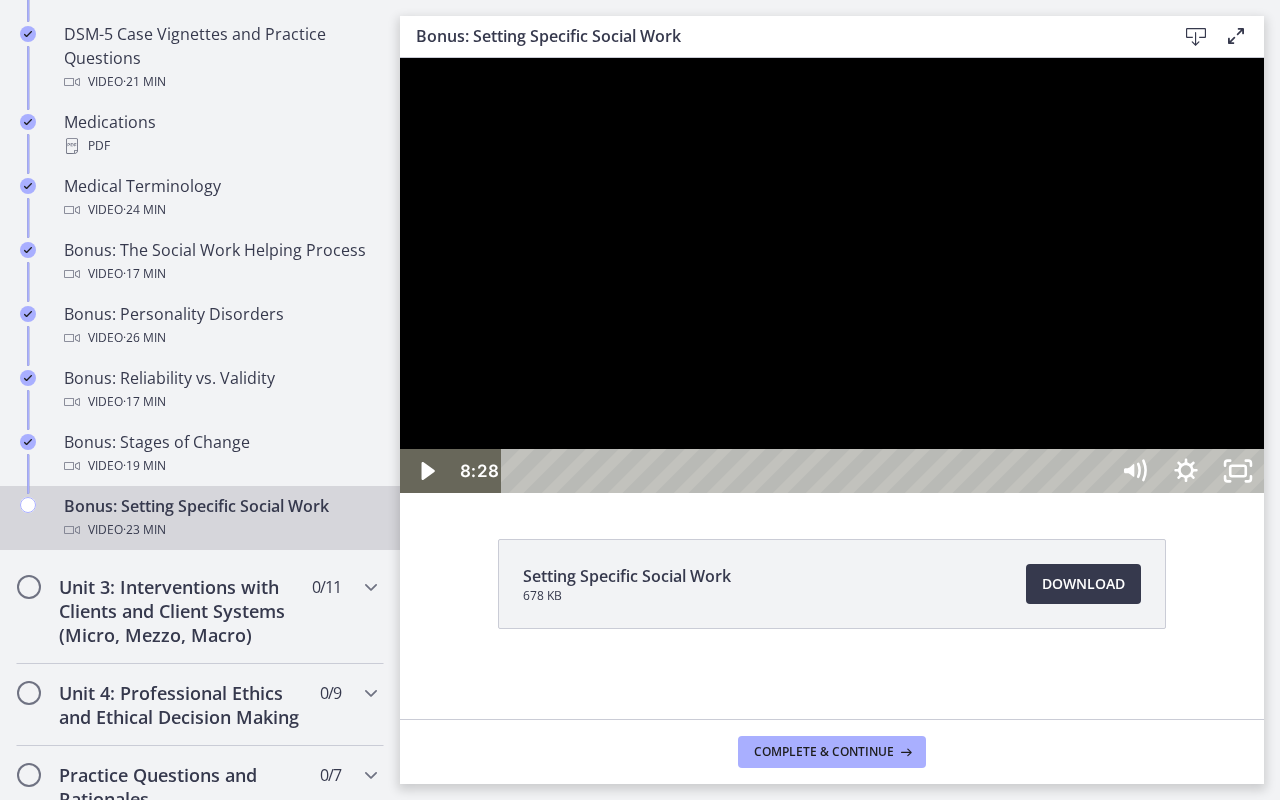 click on "Skip to main content
Go to Dashboard
Go to Dashboard
Go to Dashboard
Agents of Change - Social Work Test Prep - MASTERS
31%  complete
Search by lesson title
Getting Started: Studying for Success
10  /  11
Completed
Welcome to Agents of Change!" at bounding box center (640, 400) 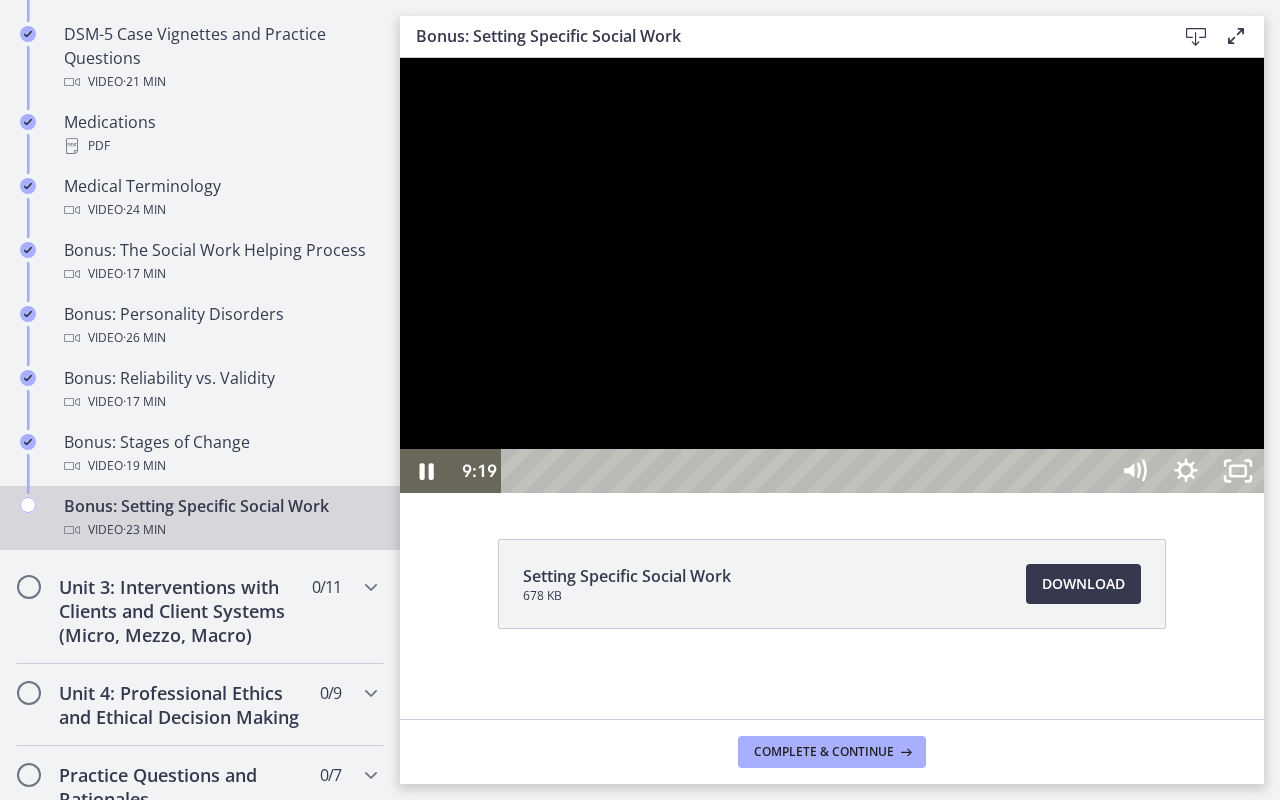 click at bounding box center [832, 275] 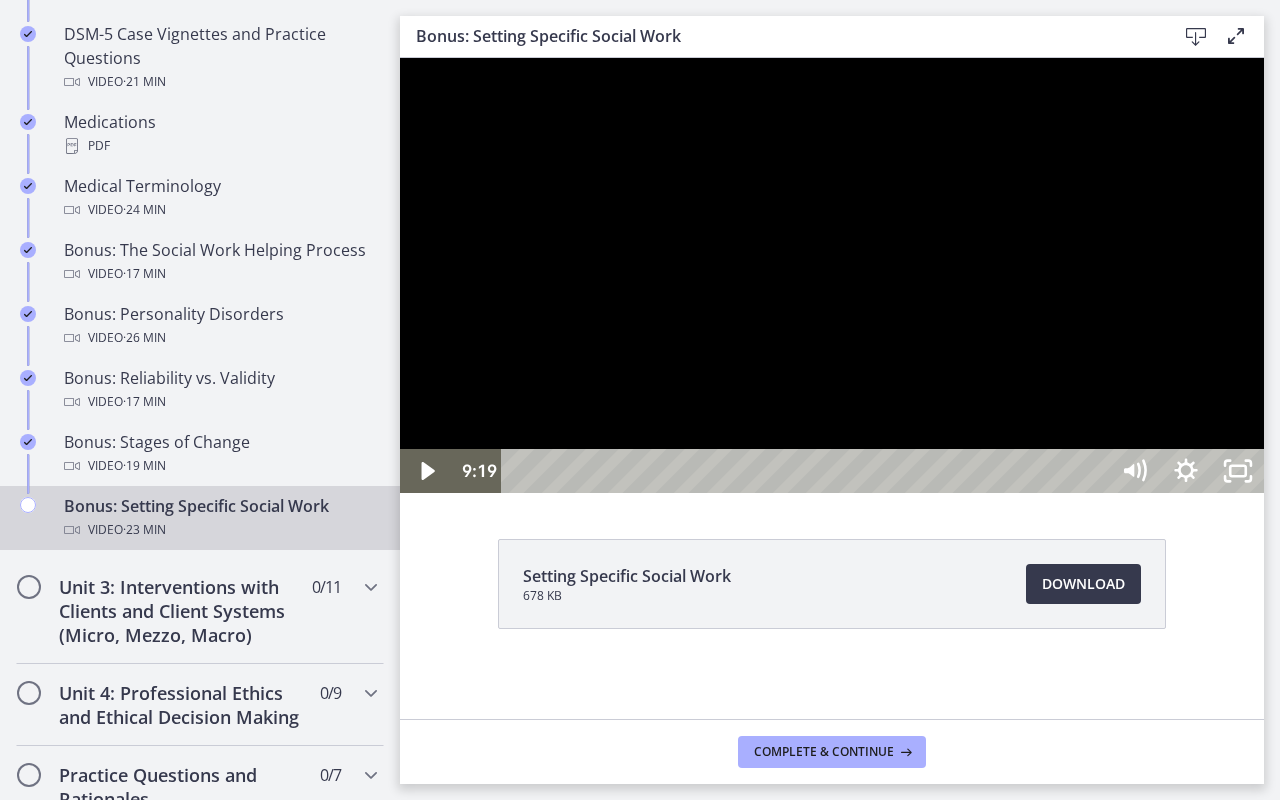click at bounding box center (832, 275) 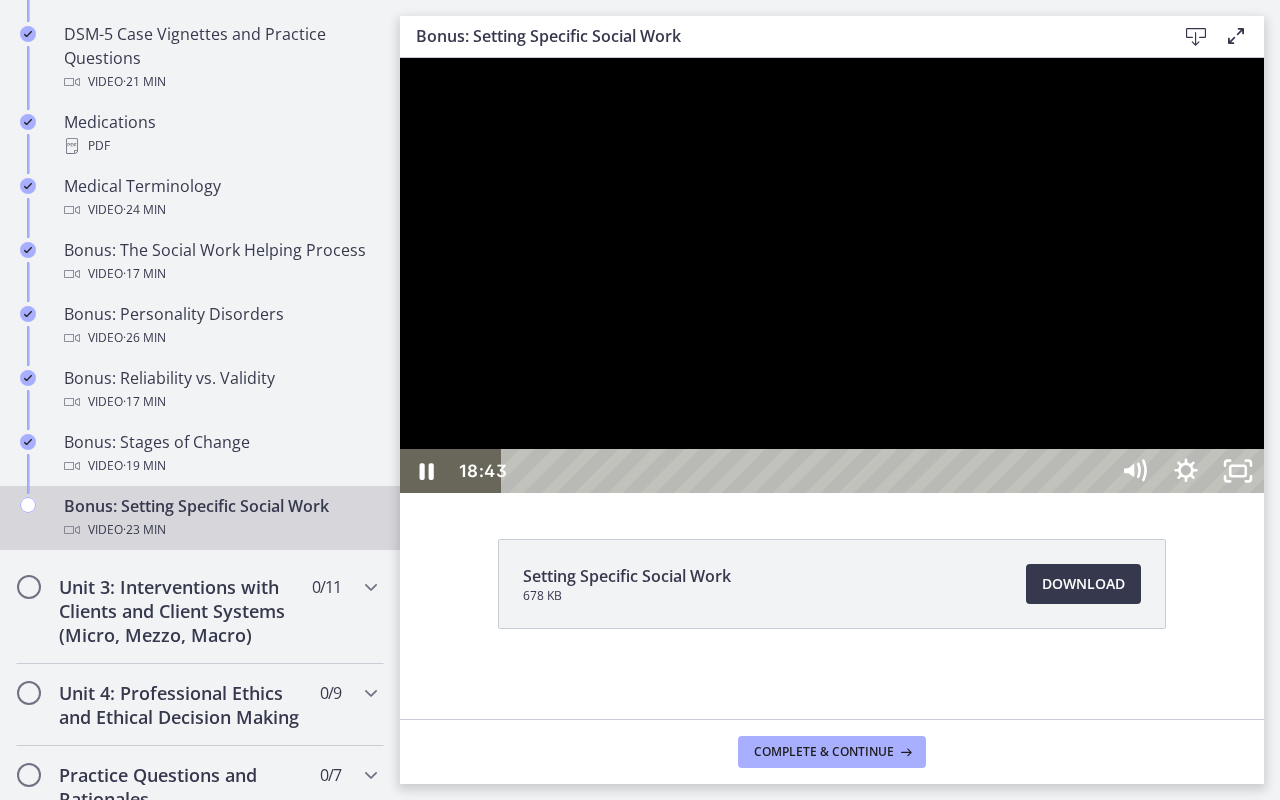 click at bounding box center (832, 275) 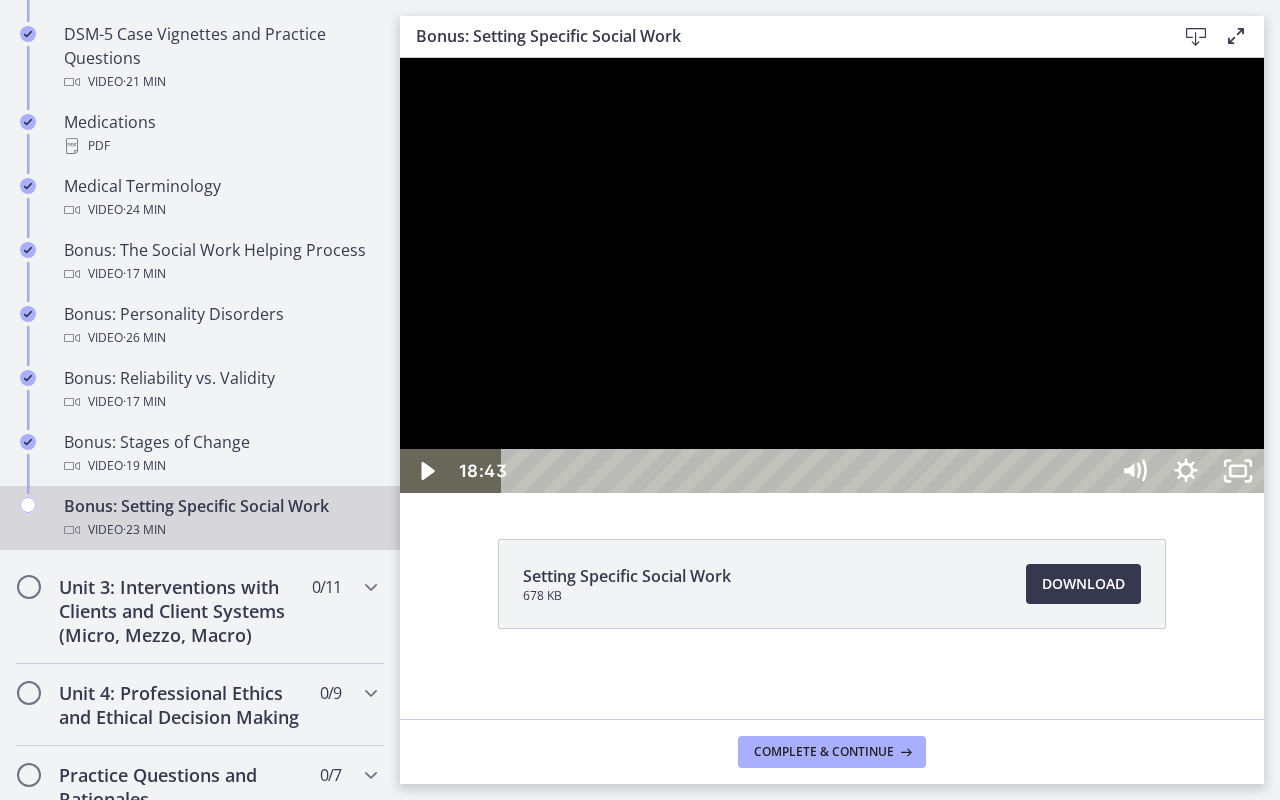 click at bounding box center [832, 275] 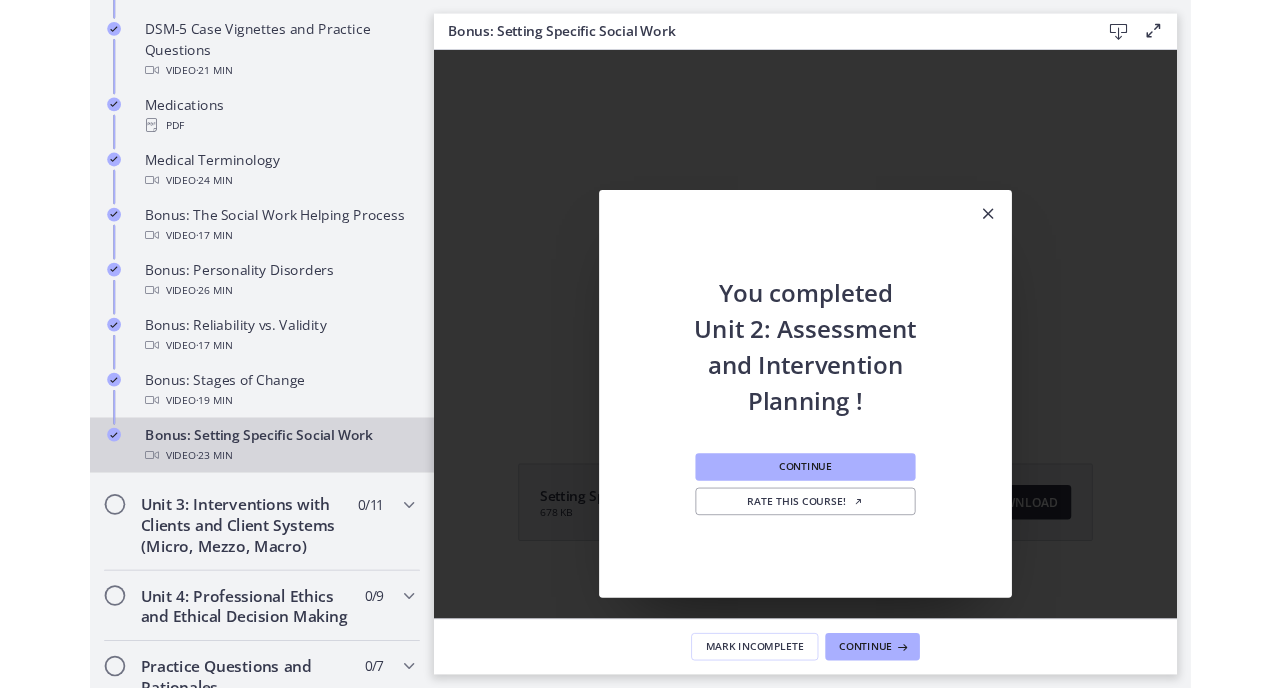 scroll, scrollTop: 0, scrollLeft: 0, axis: both 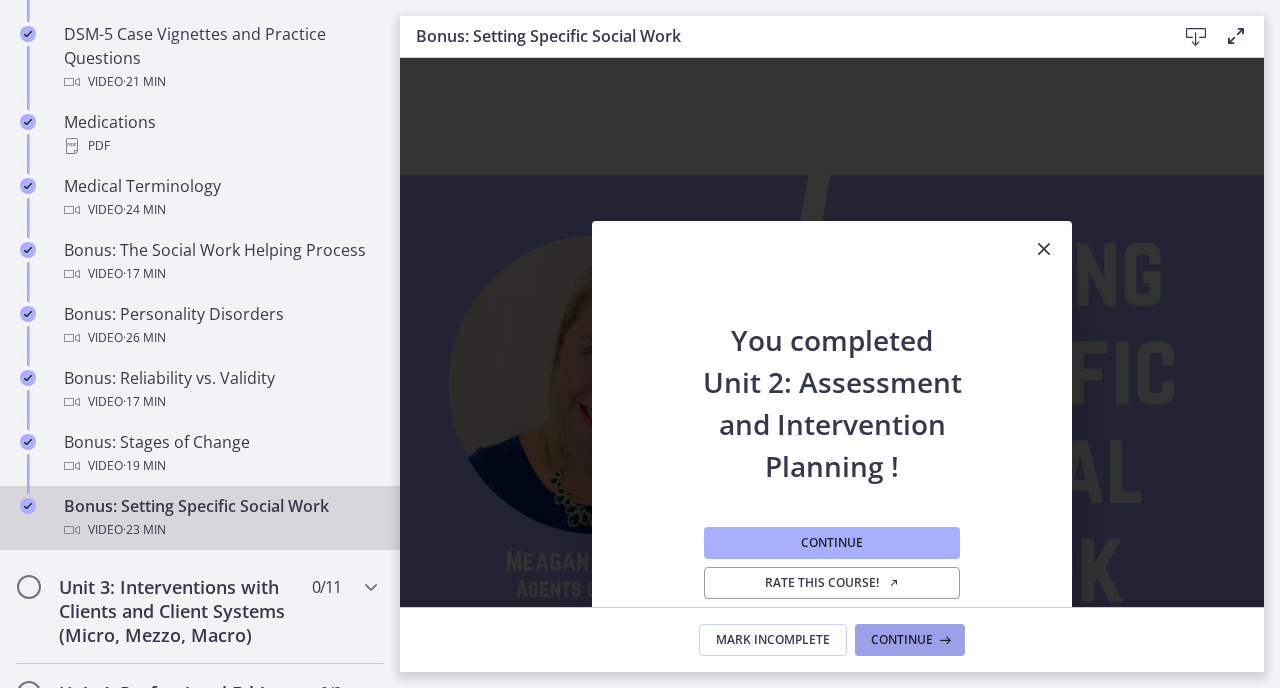 click at bounding box center (943, 640) 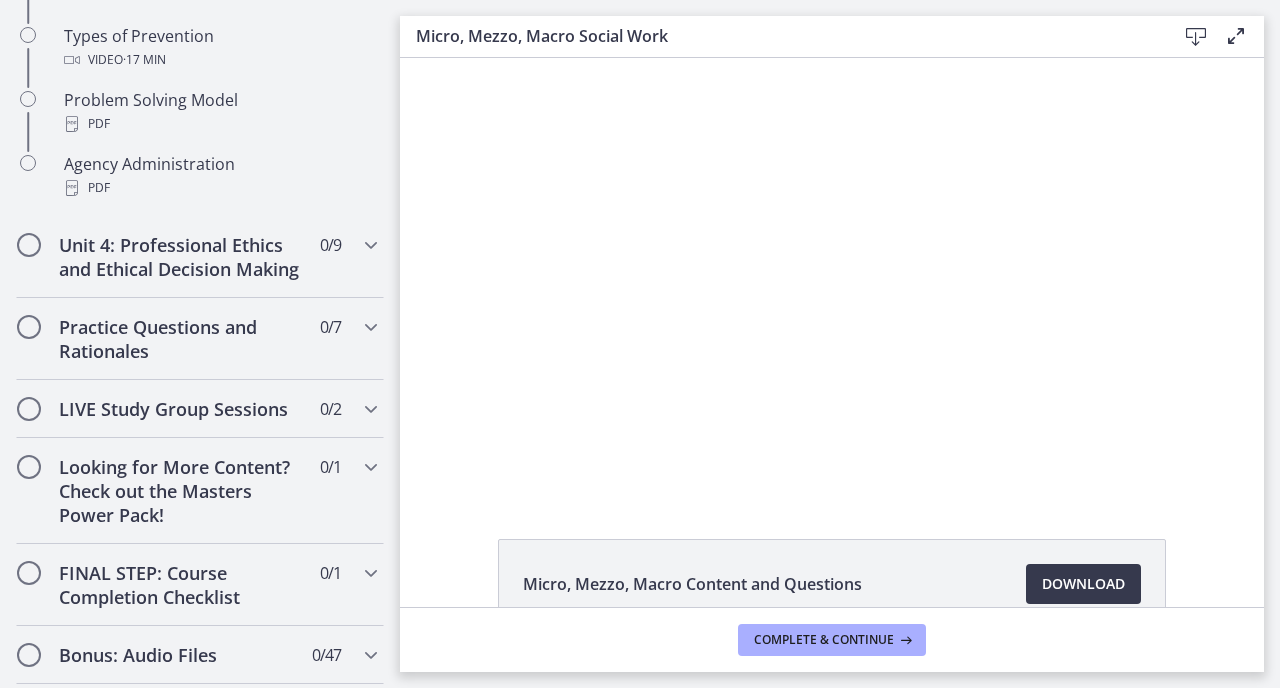 scroll, scrollTop: 0, scrollLeft: 0, axis: both 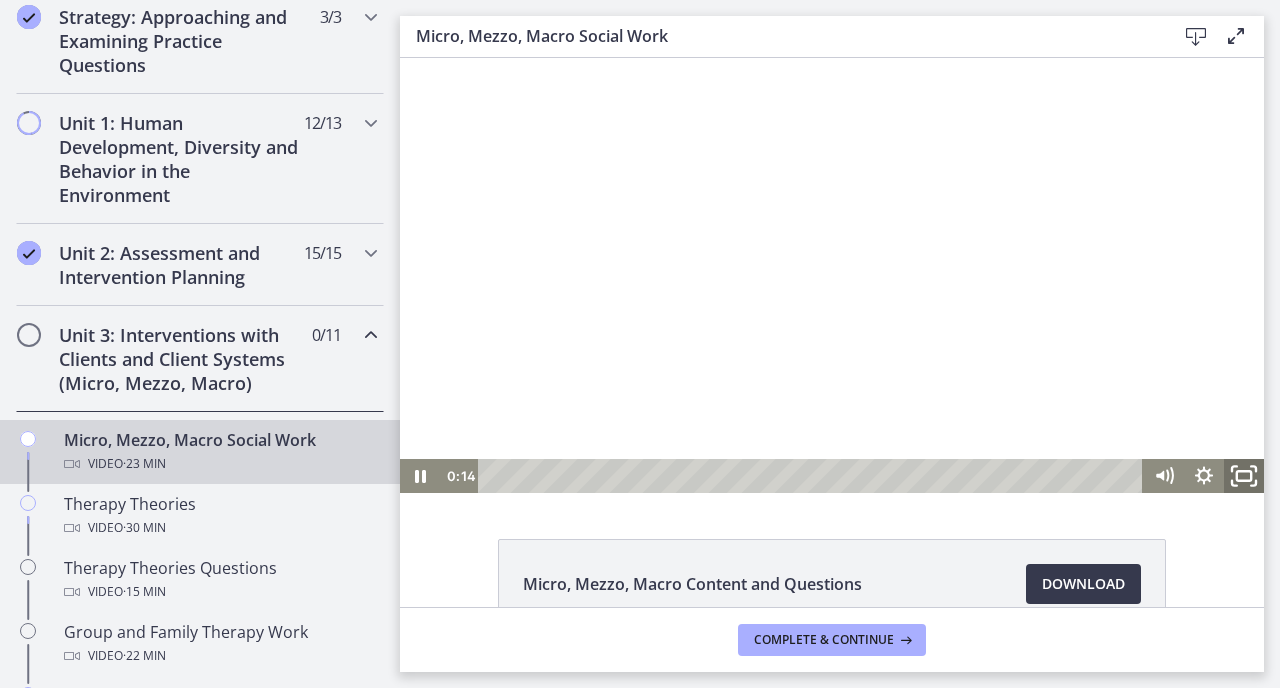 click 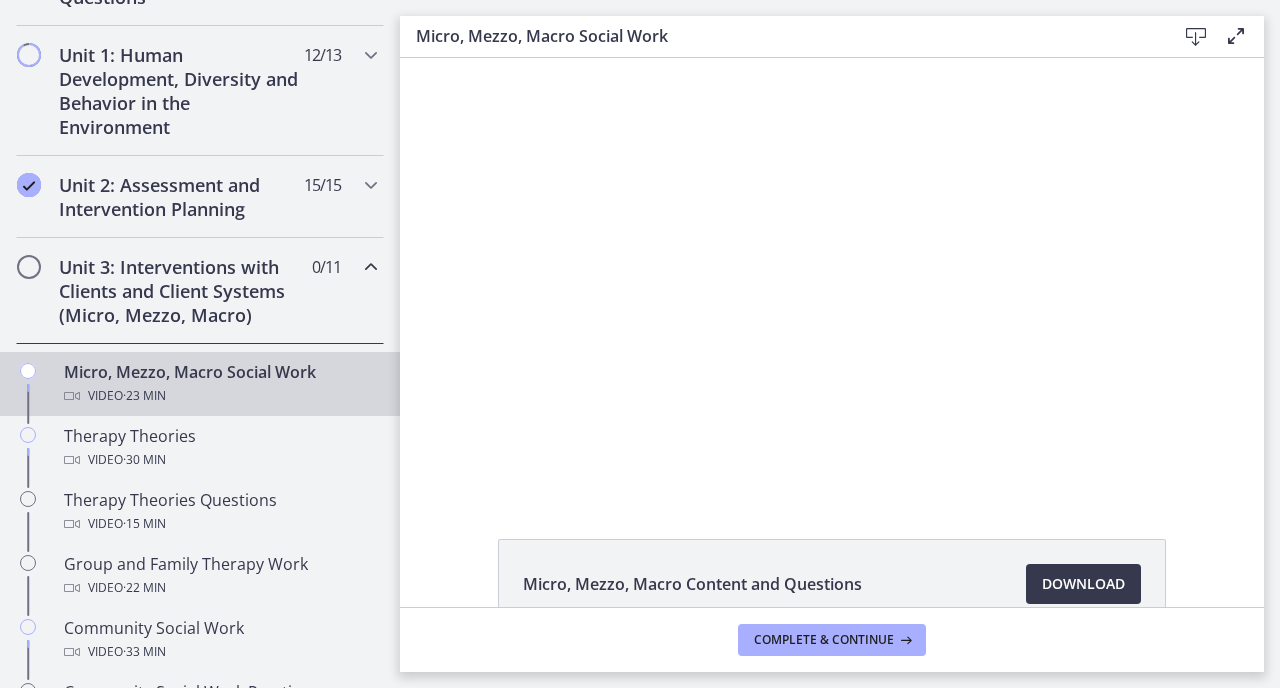 scroll, scrollTop: 556, scrollLeft: 0, axis: vertical 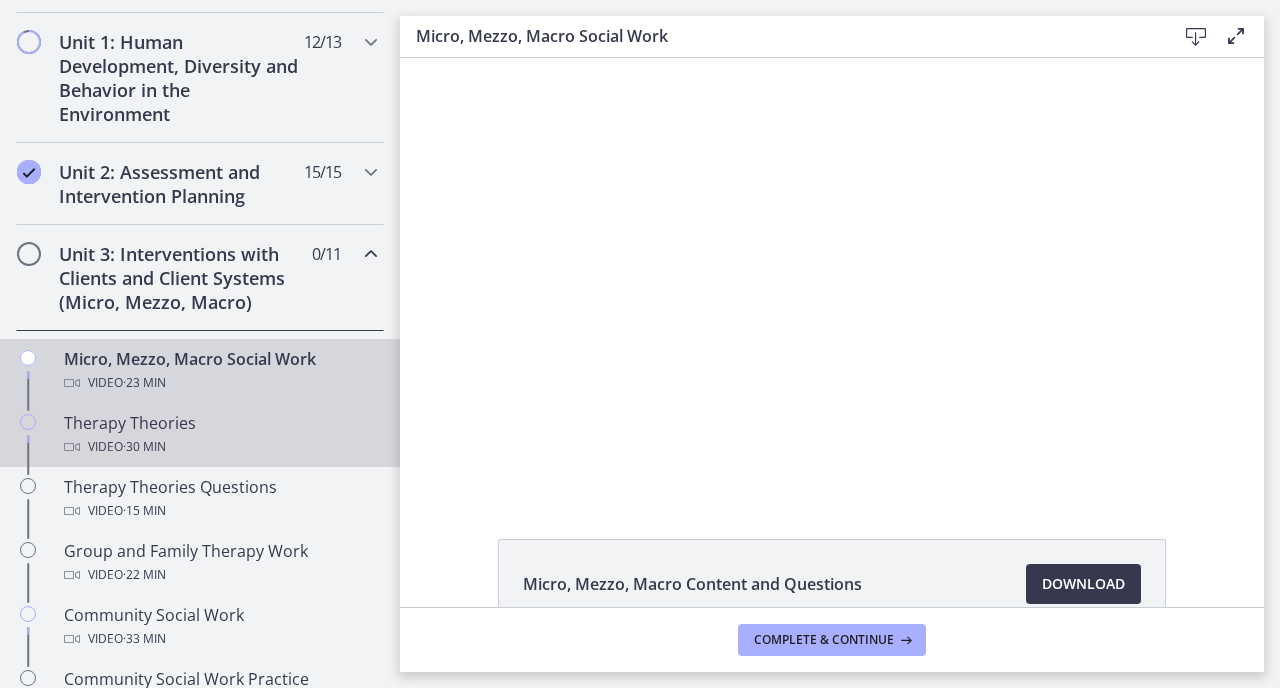 click on "Video
·  30 min" at bounding box center (220, 447) 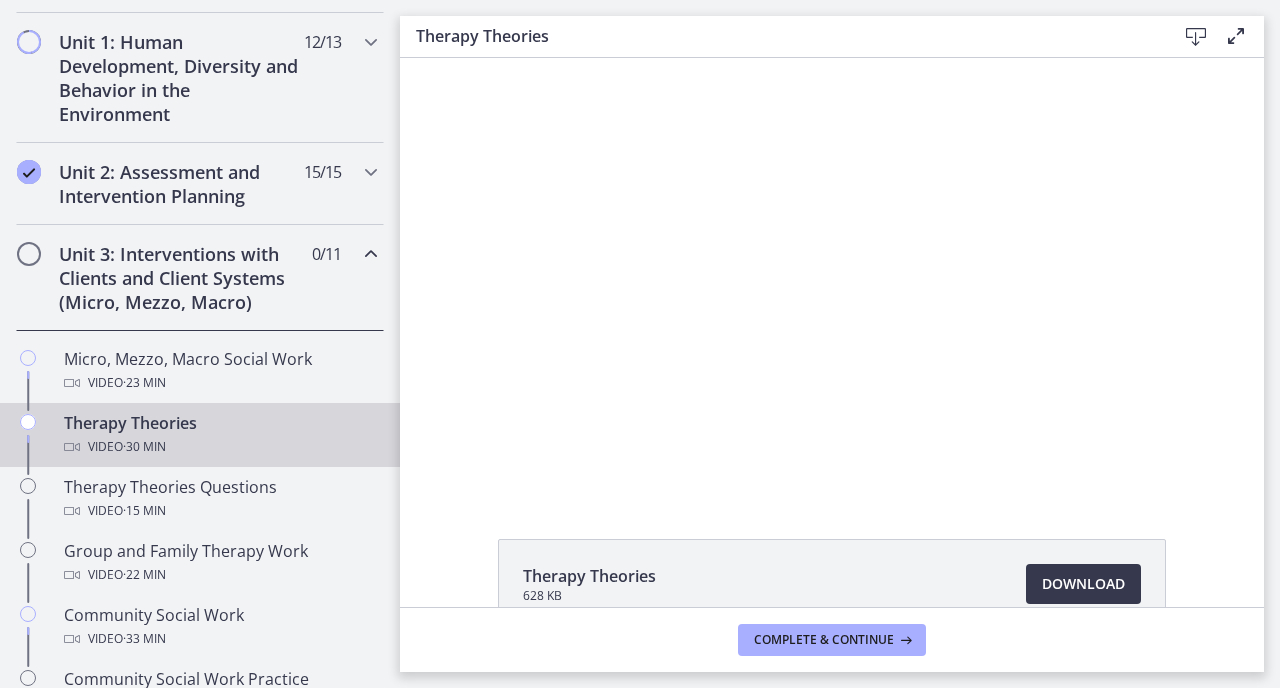 scroll, scrollTop: 0, scrollLeft: 0, axis: both 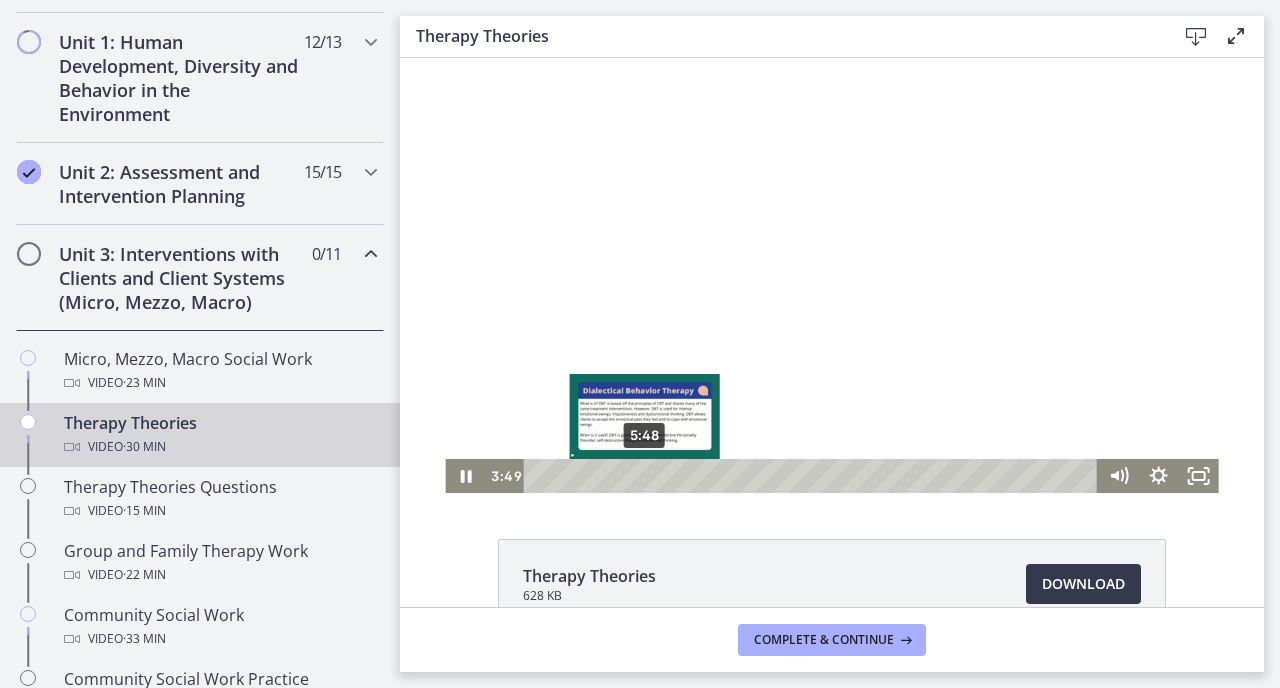 click on "5:48" at bounding box center (813, 476) 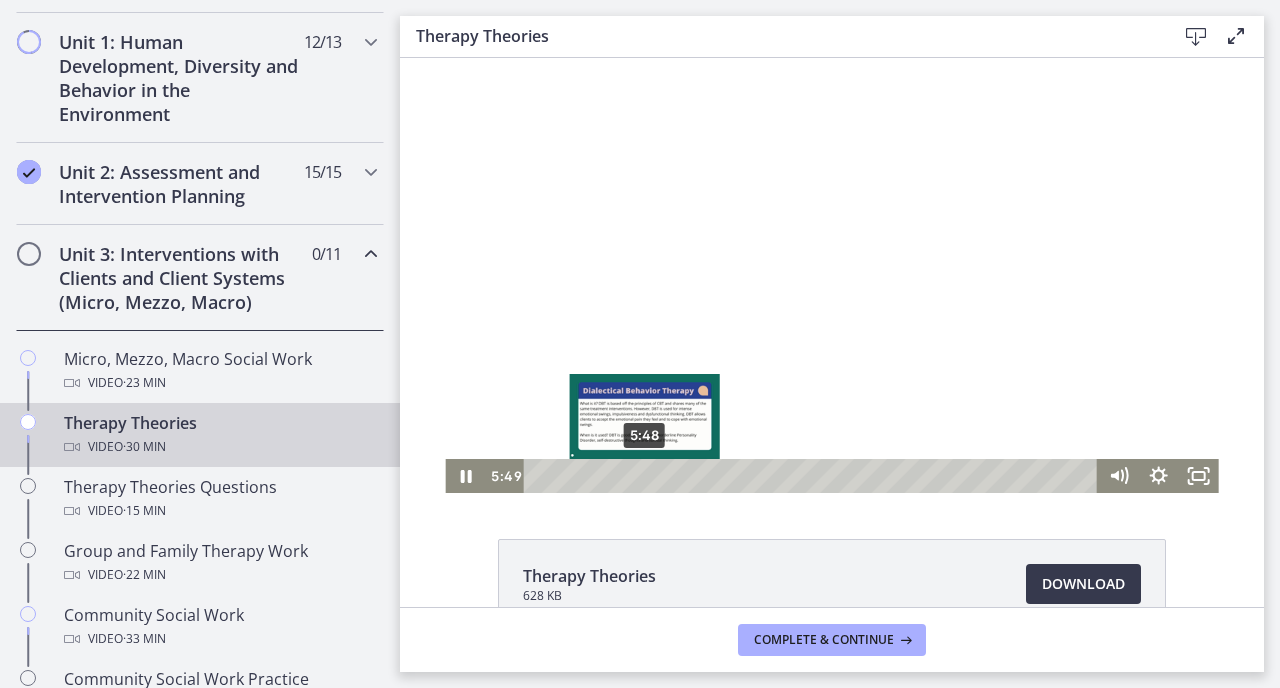 click at bounding box center (644, 475) 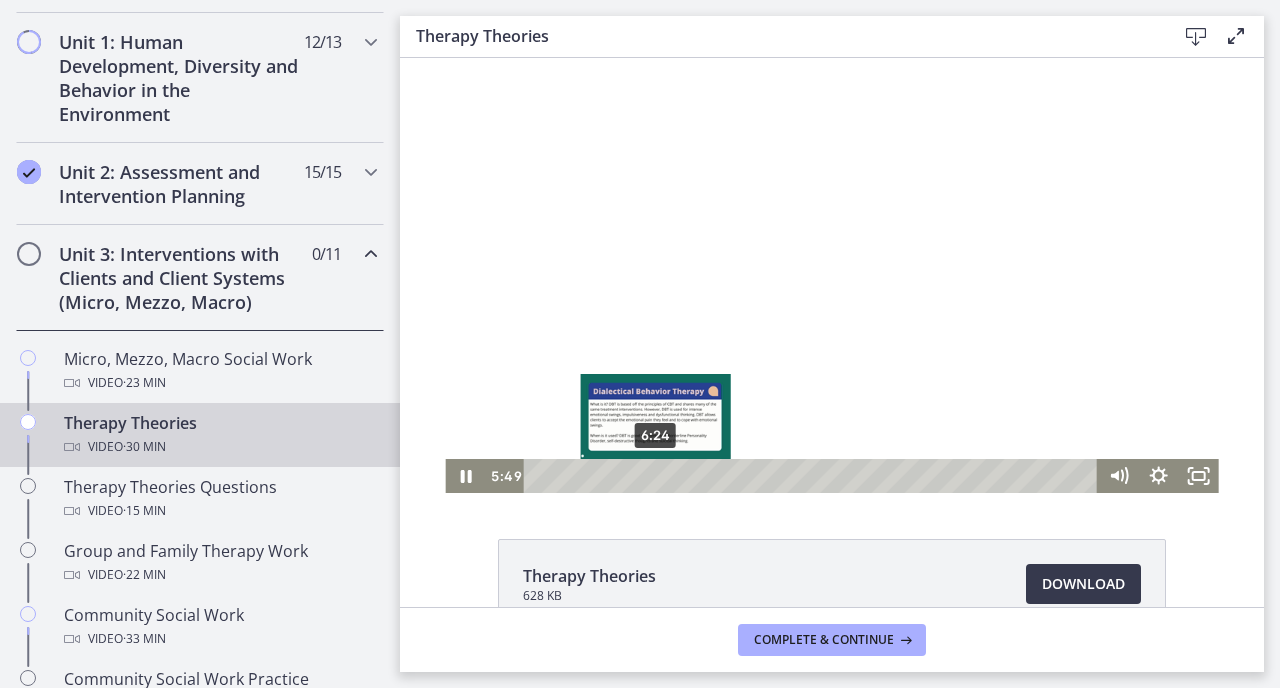 click on "6:24" at bounding box center [813, 476] 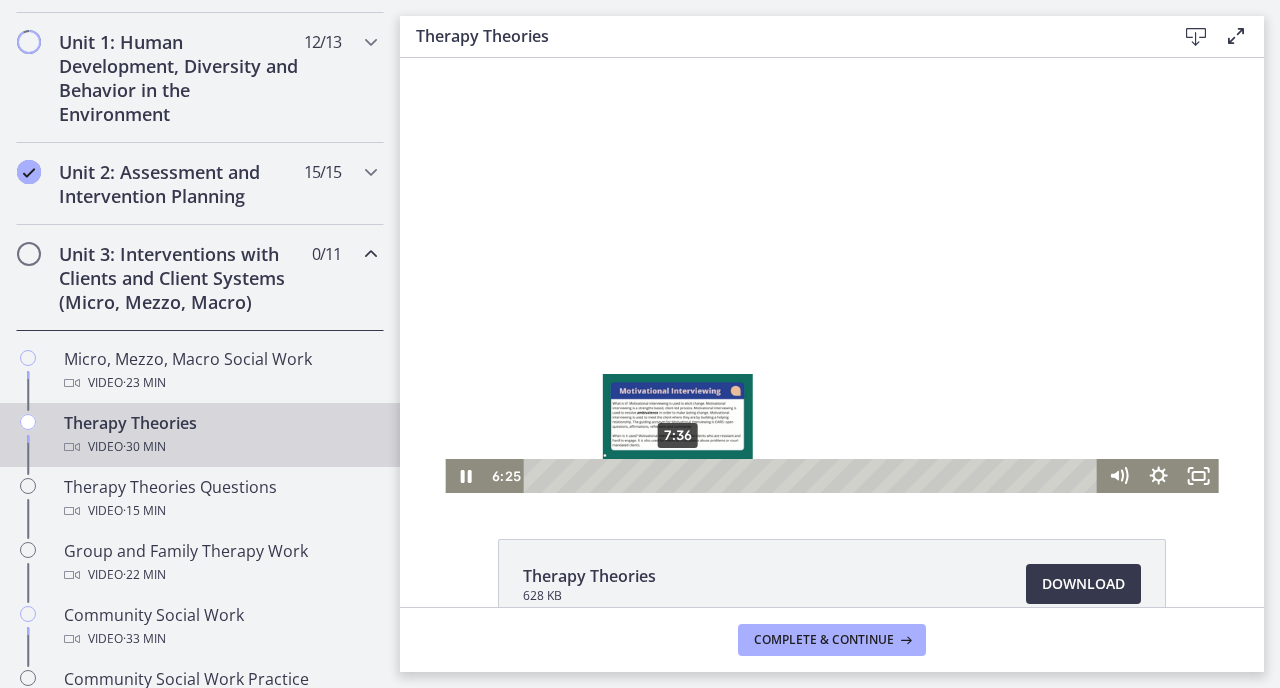 click on "7:36" at bounding box center (813, 476) 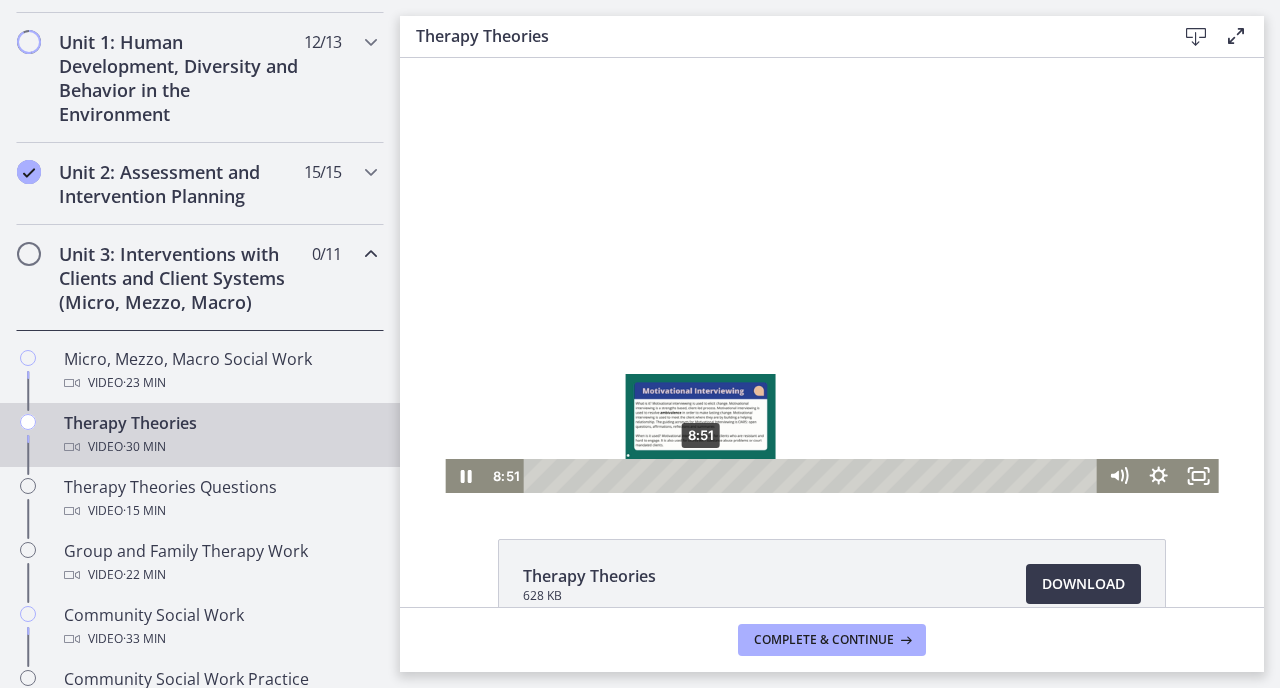 click on "8:51" at bounding box center (813, 476) 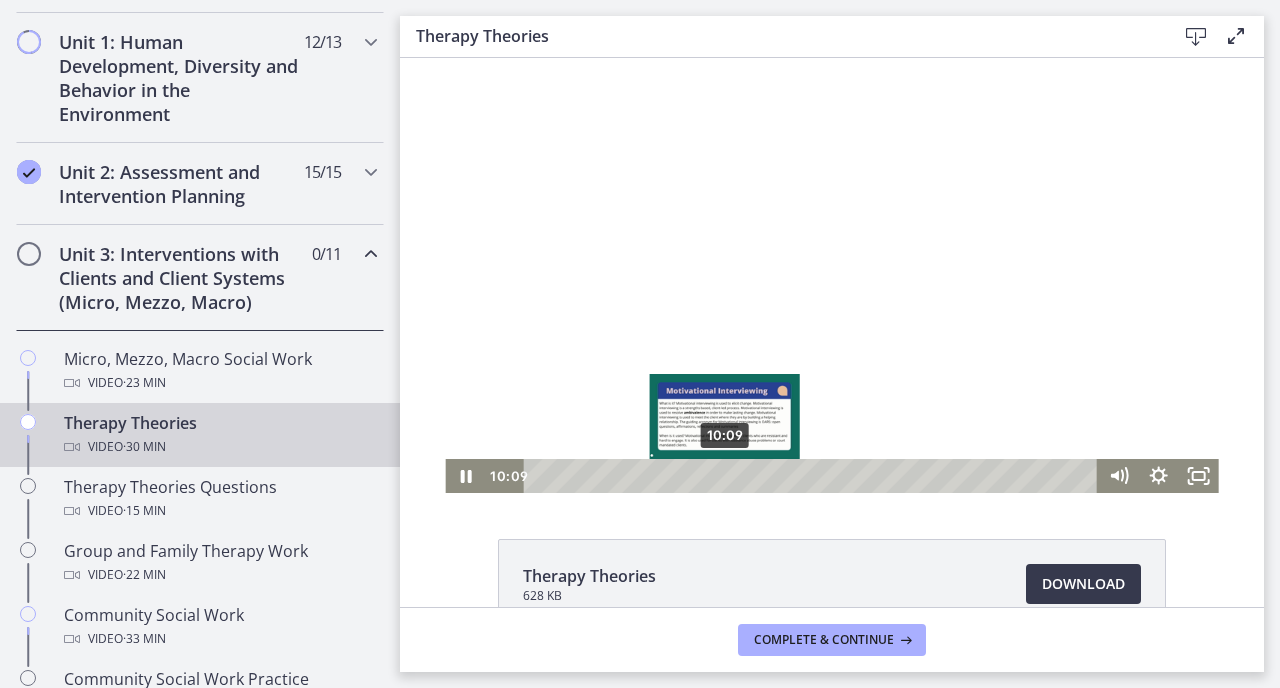 click on "10:09" at bounding box center (813, 476) 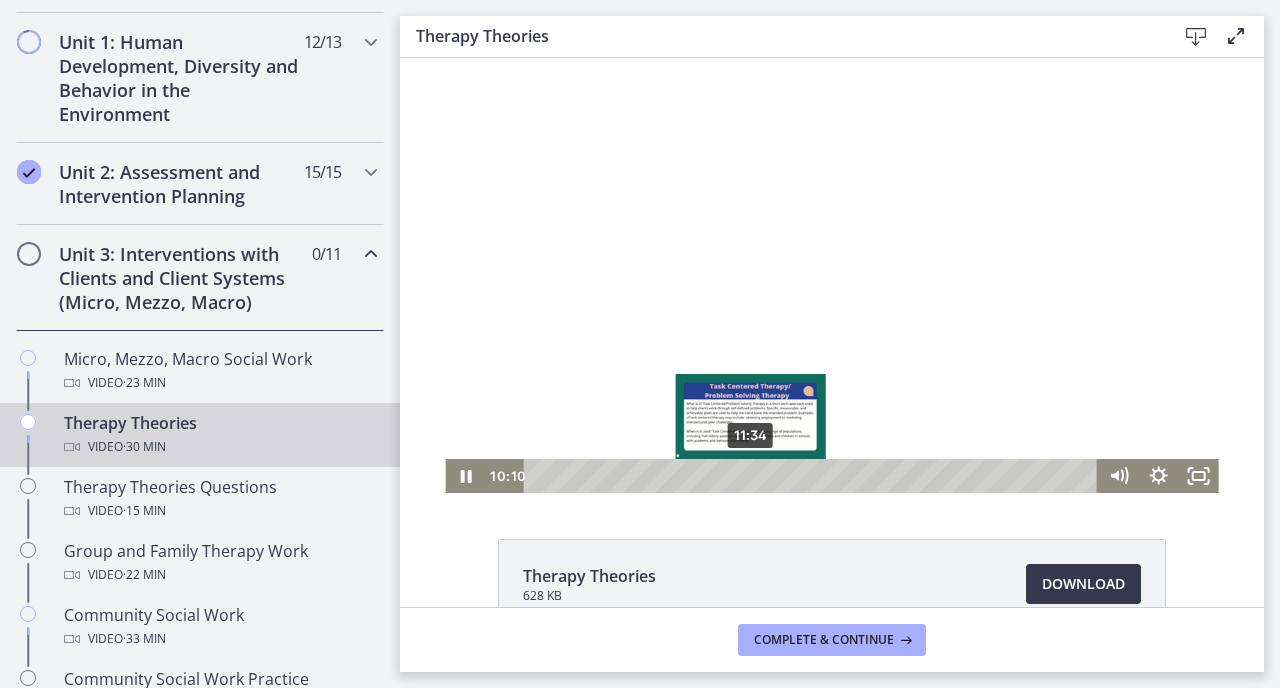 click on "11:34" at bounding box center (813, 476) 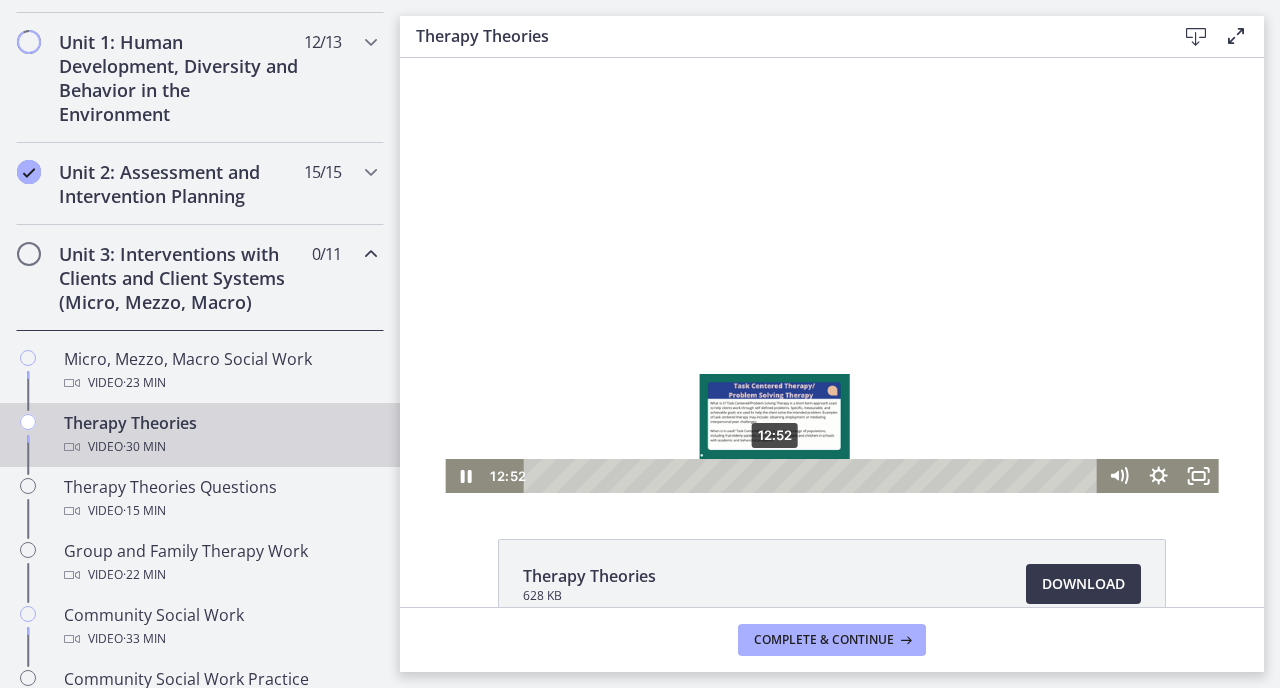 click on "12:52" at bounding box center (813, 476) 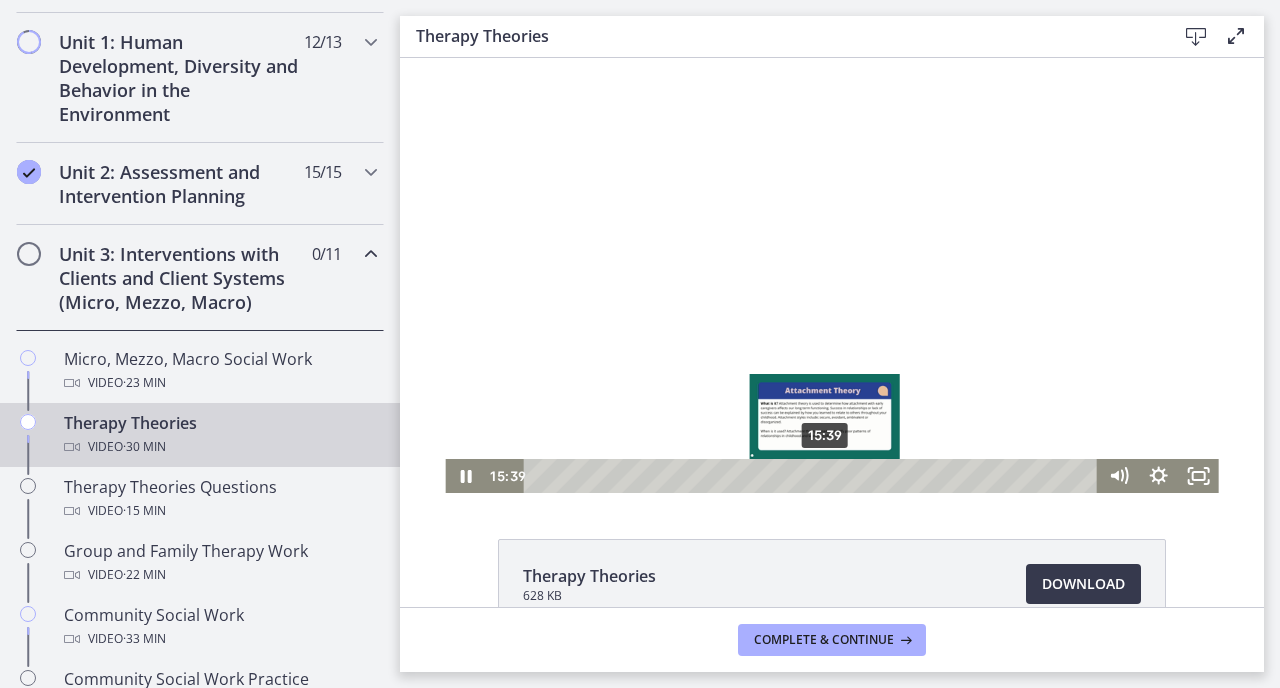 click on "15:39" at bounding box center [813, 476] 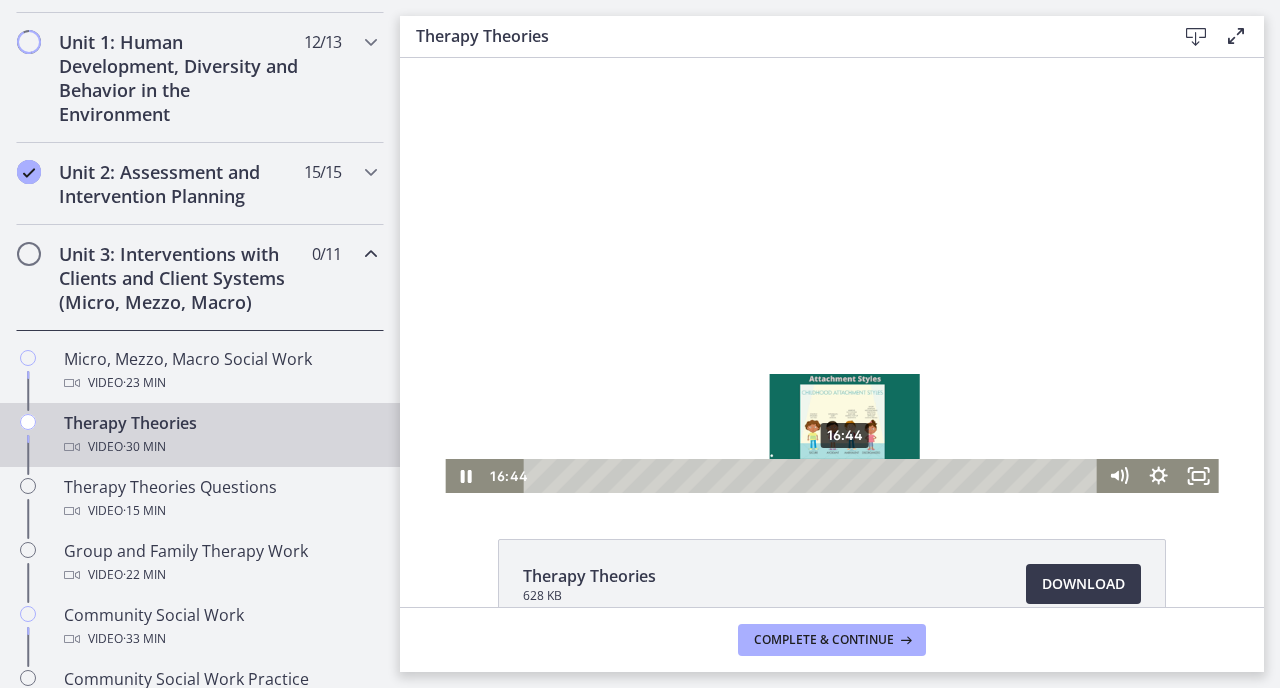 click on "16:44" at bounding box center [813, 476] 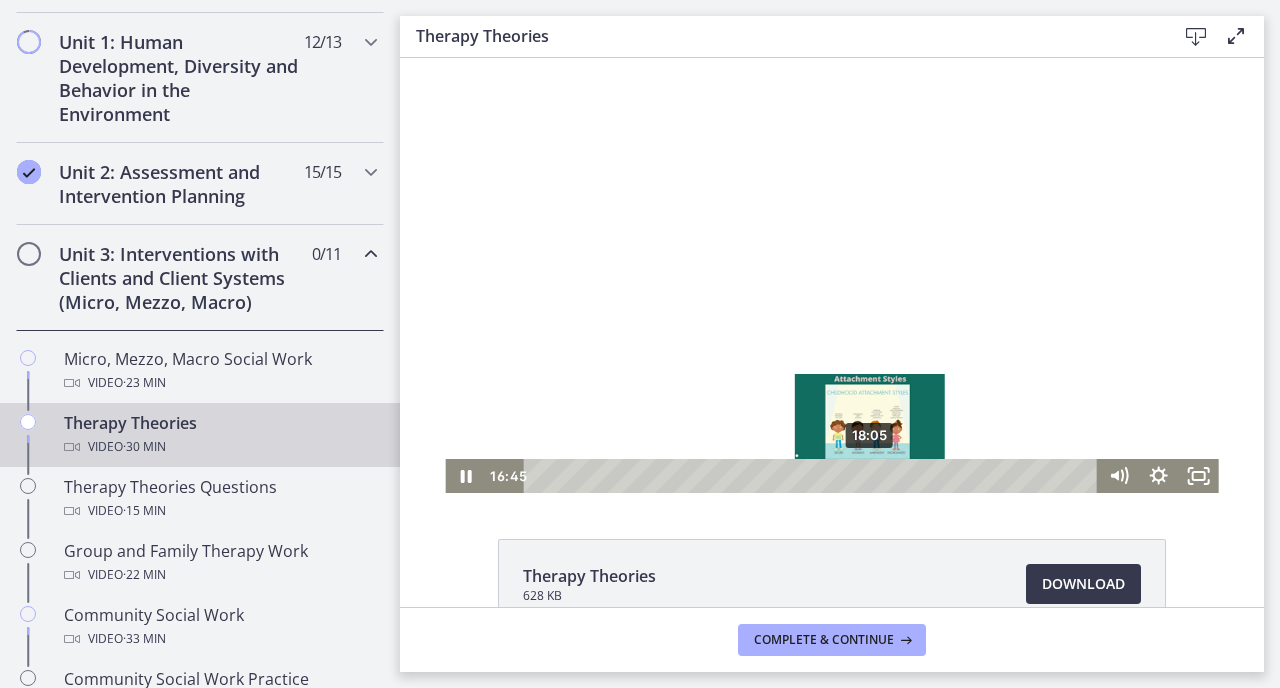 click on "18:05" at bounding box center [813, 476] 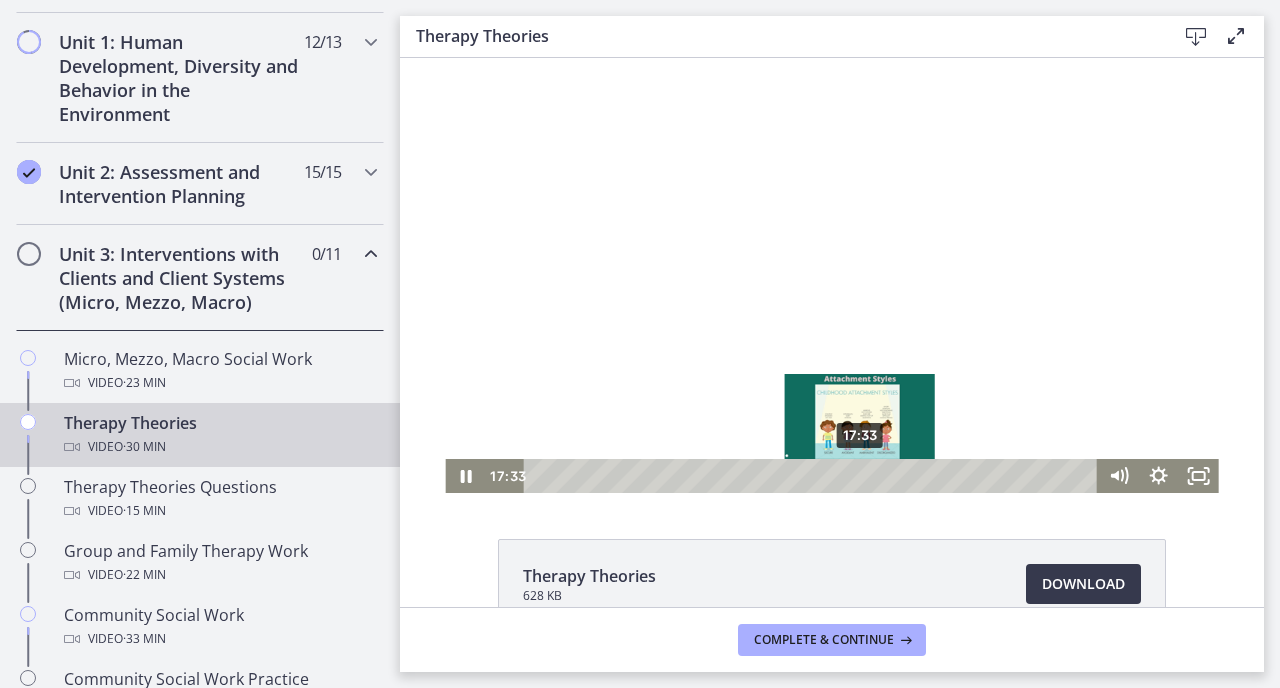 click on "17:33" at bounding box center (813, 476) 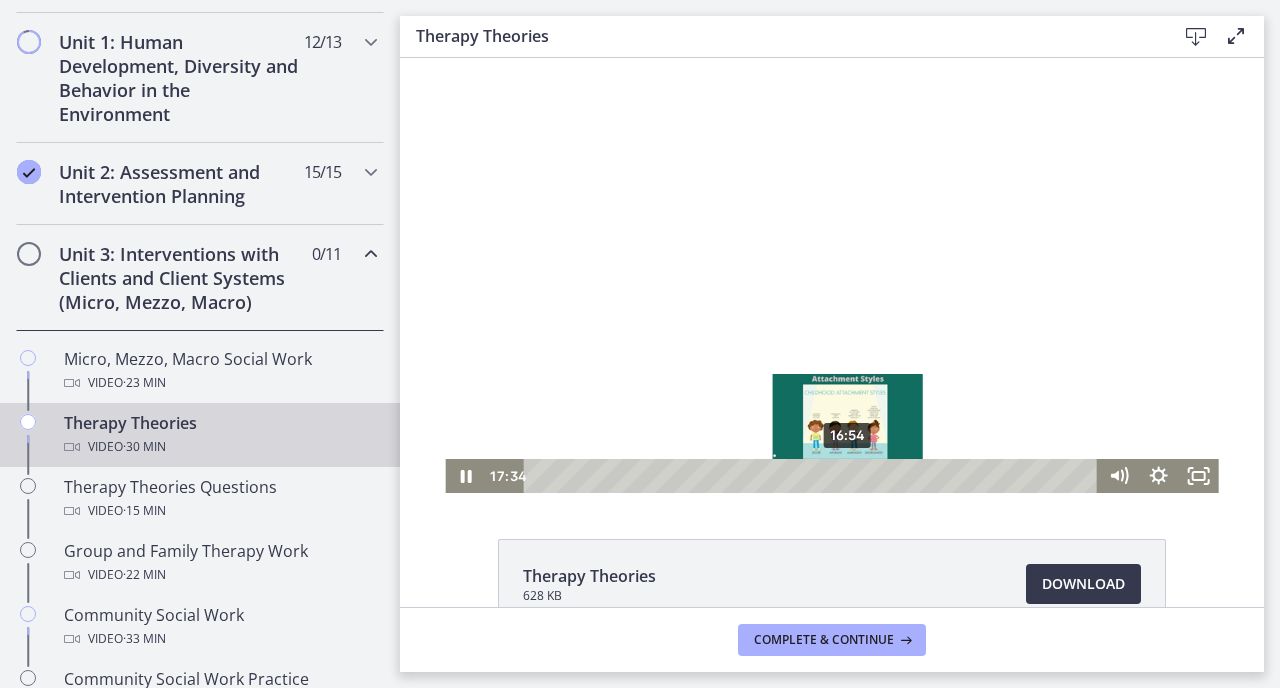 click on "16:54" at bounding box center [813, 476] 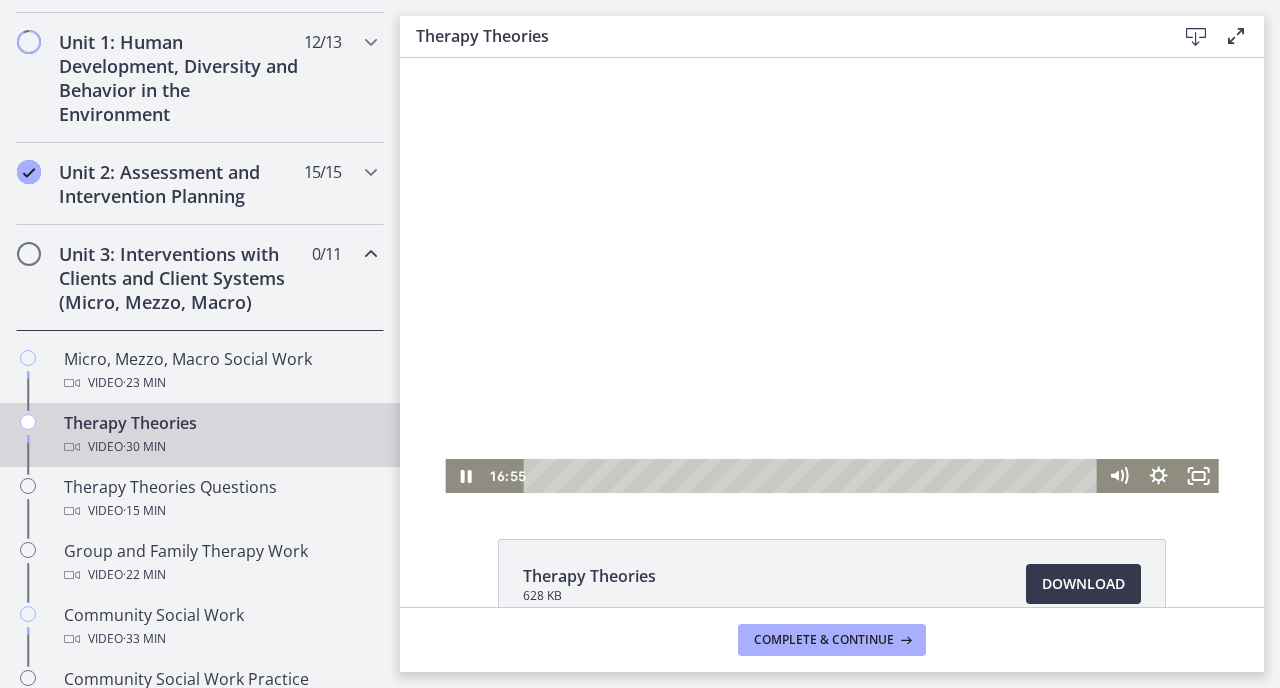 click at bounding box center [831, 275] 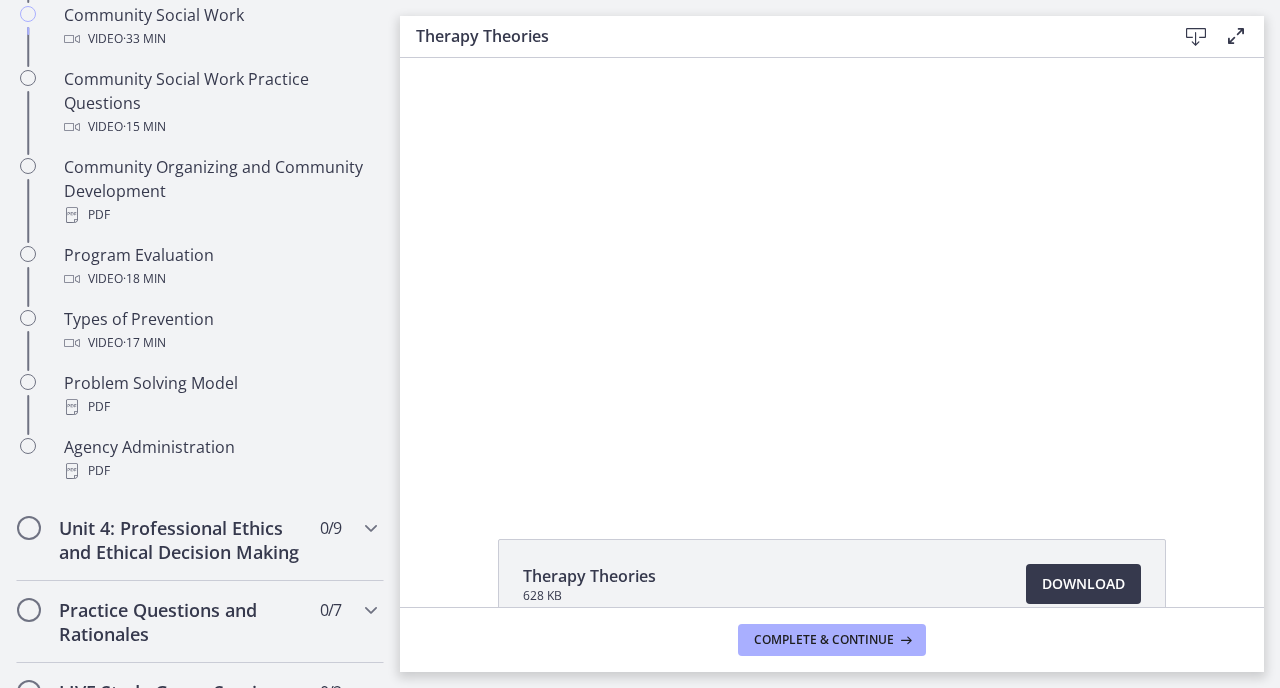 scroll, scrollTop: 1168, scrollLeft: 0, axis: vertical 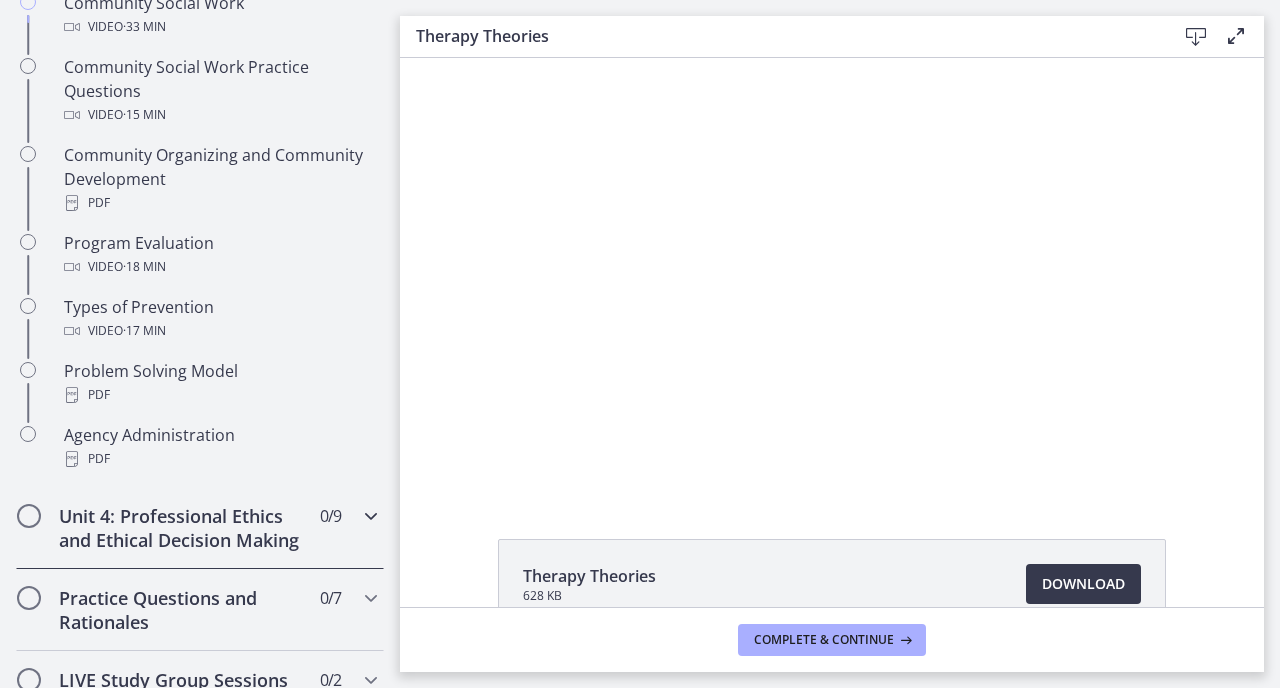 click on "Unit 4: Professional Ethics and Ethical Decision Making" at bounding box center [181, 528] 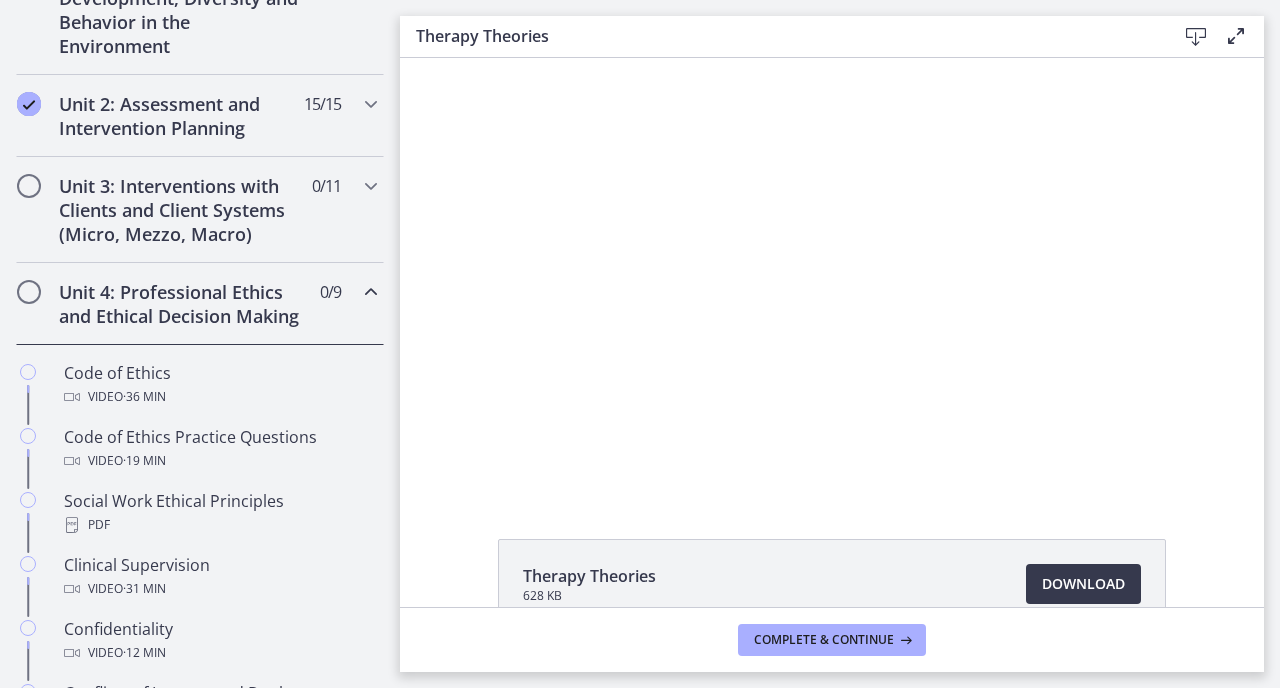 scroll, scrollTop: 616, scrollLeft: 0, axis: vertical 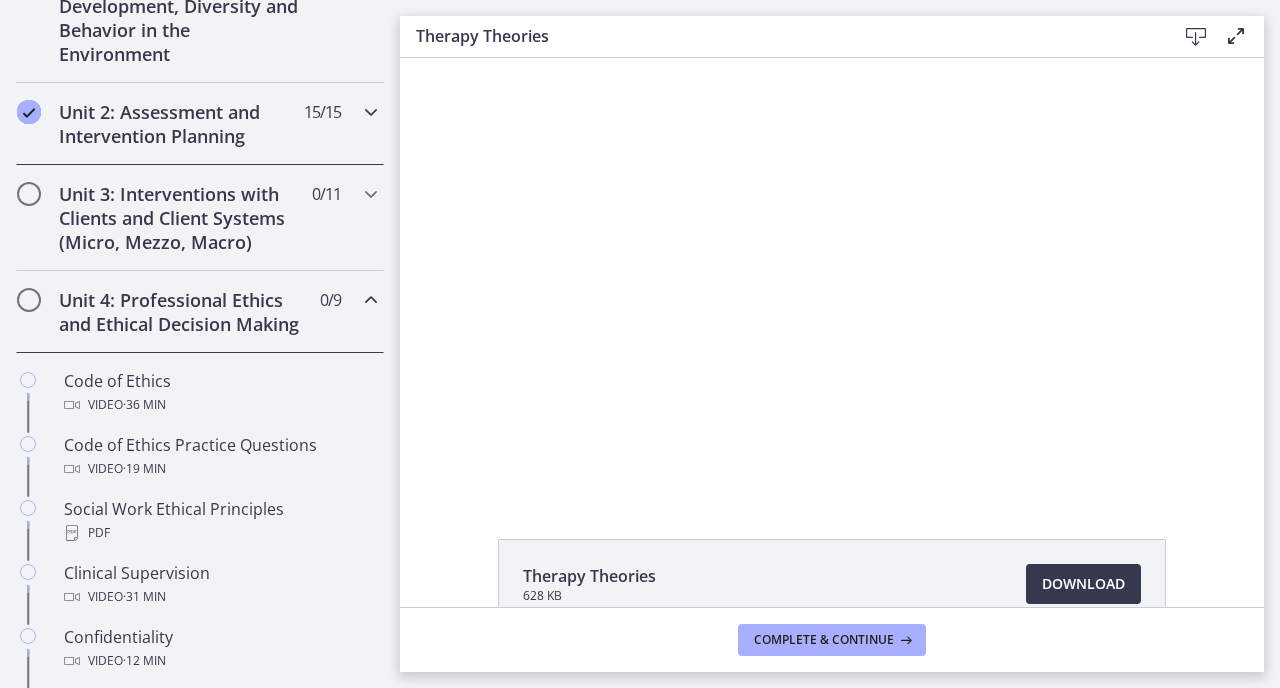 click on "Unit 2: Assessment and Intervention Planning" at bounding box center (181, 124) 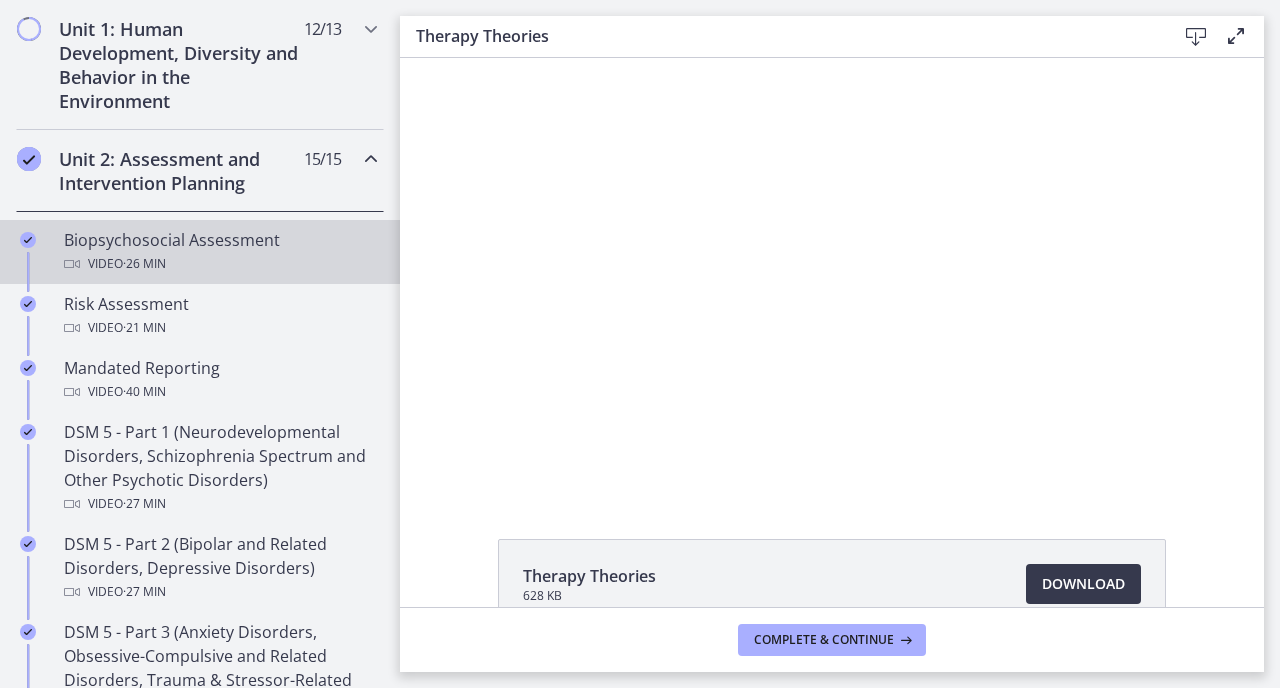 scroll, scrollTop: 537, scrollLeft: 0, axis: vertical 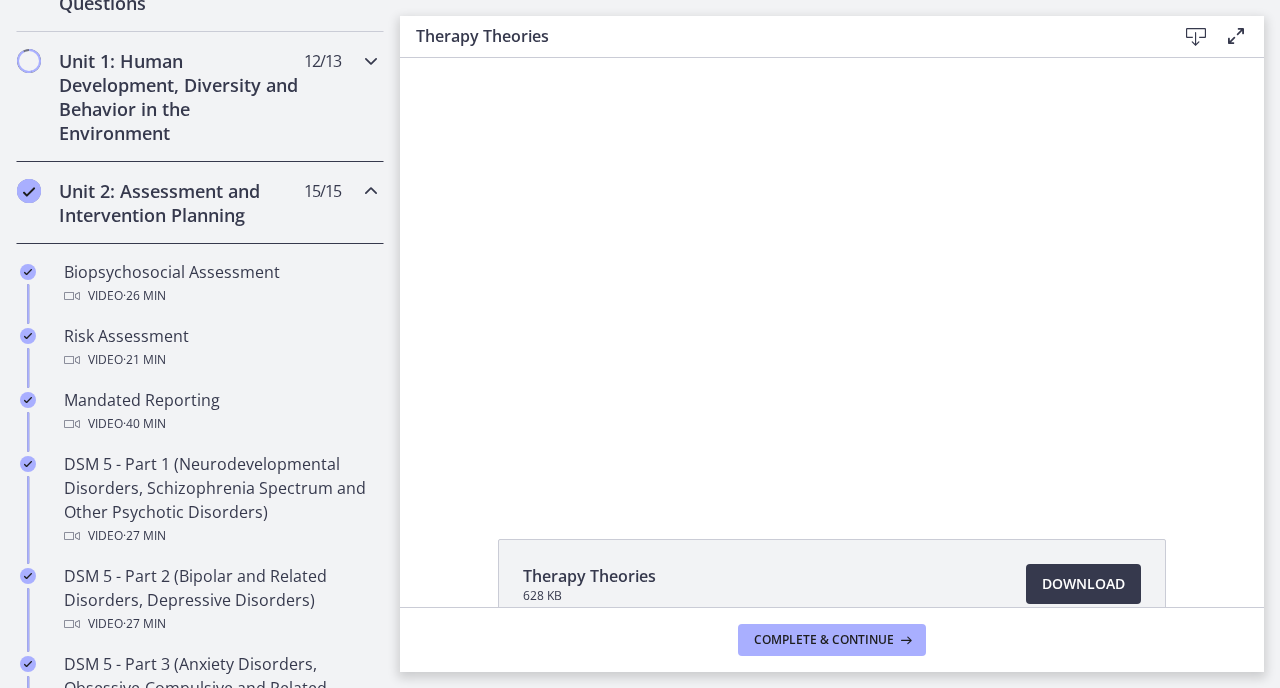 click on "Unit 1: Human Development, Diversity and Behavior in the Environment" at bounding box center [181, 97] 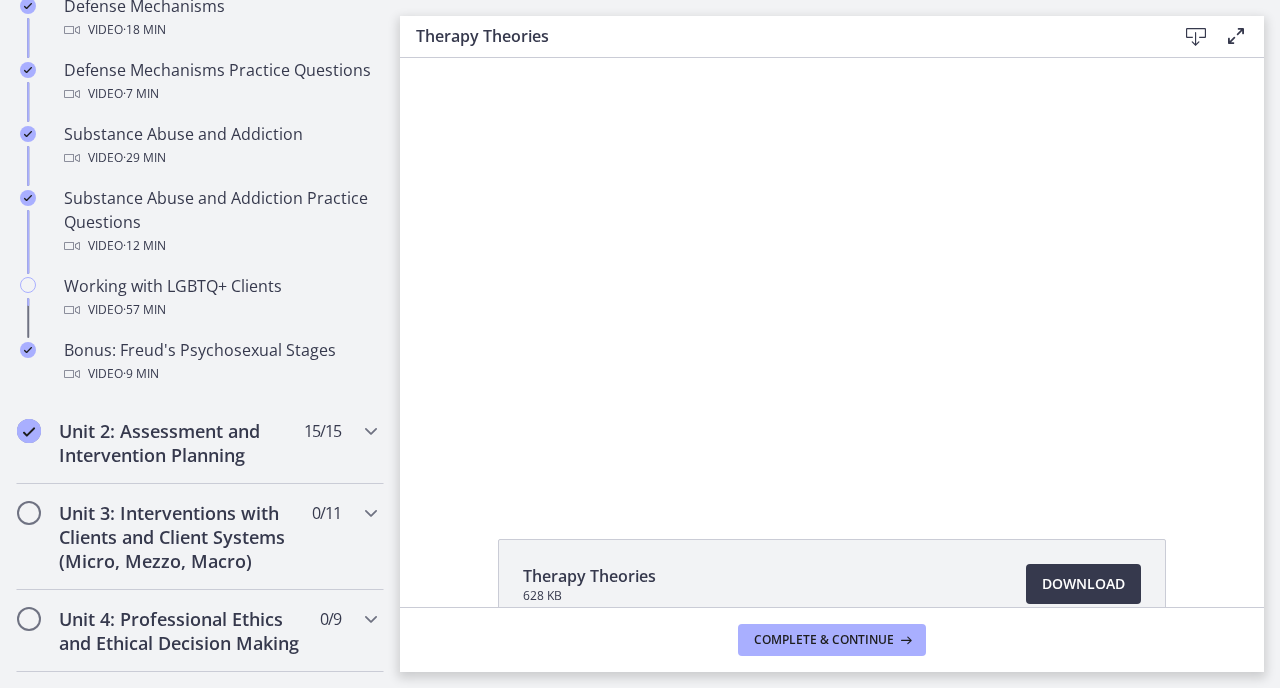 scroll, scrollTop: 1257, scrollLeft: 0, axis: vertical 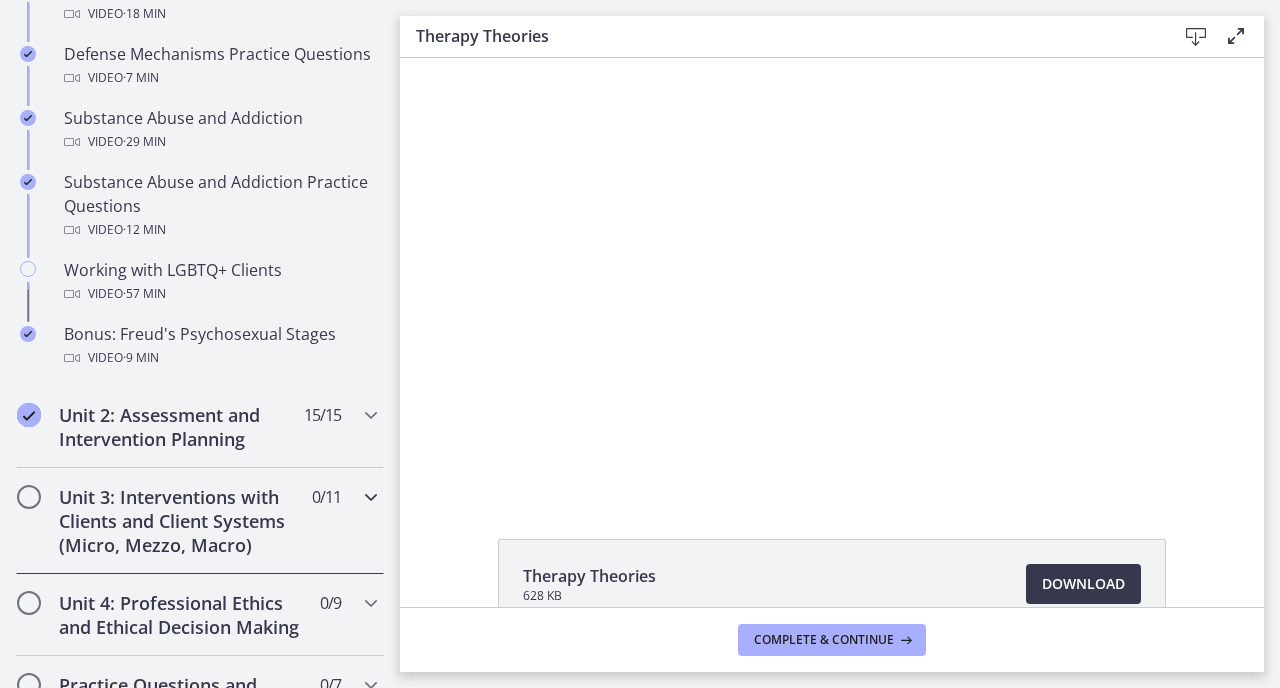 click on "Unit 3: Interventions with Clients and Client Systems (Micro, Mezzo, Macro)" at bounding box center [181, 521] 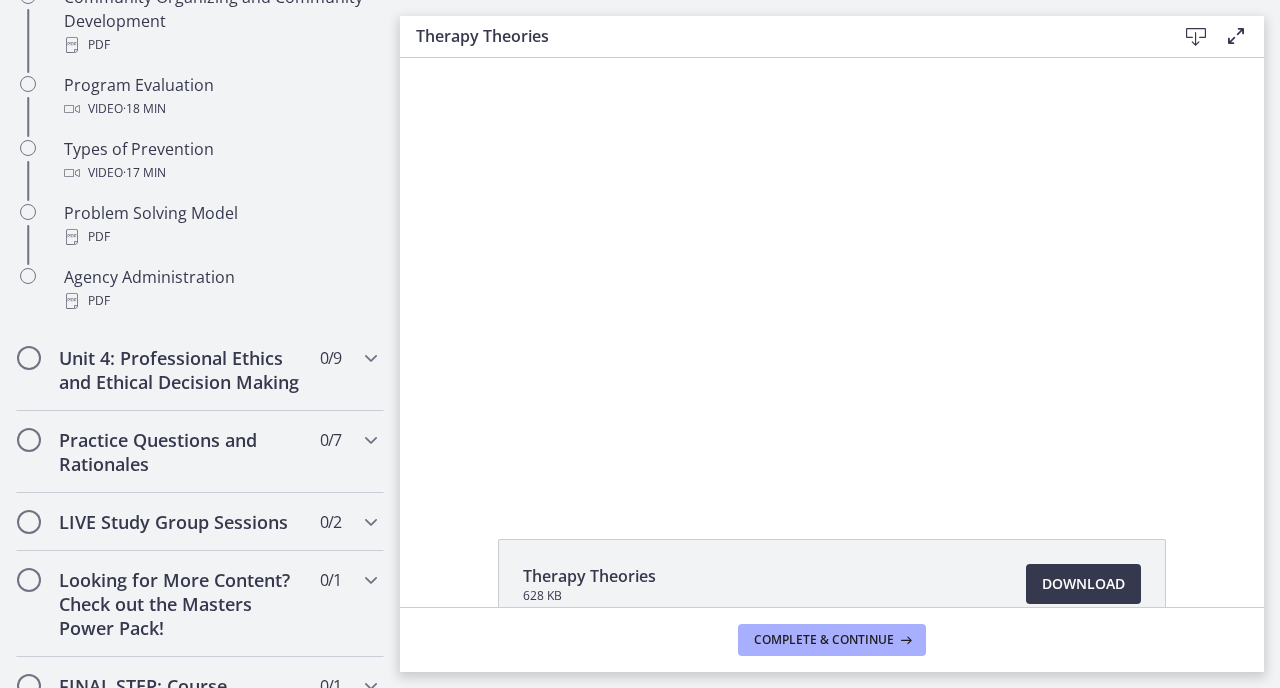 scroll, scrollTop: 1325, scrollLeft: 0, axis: vertical 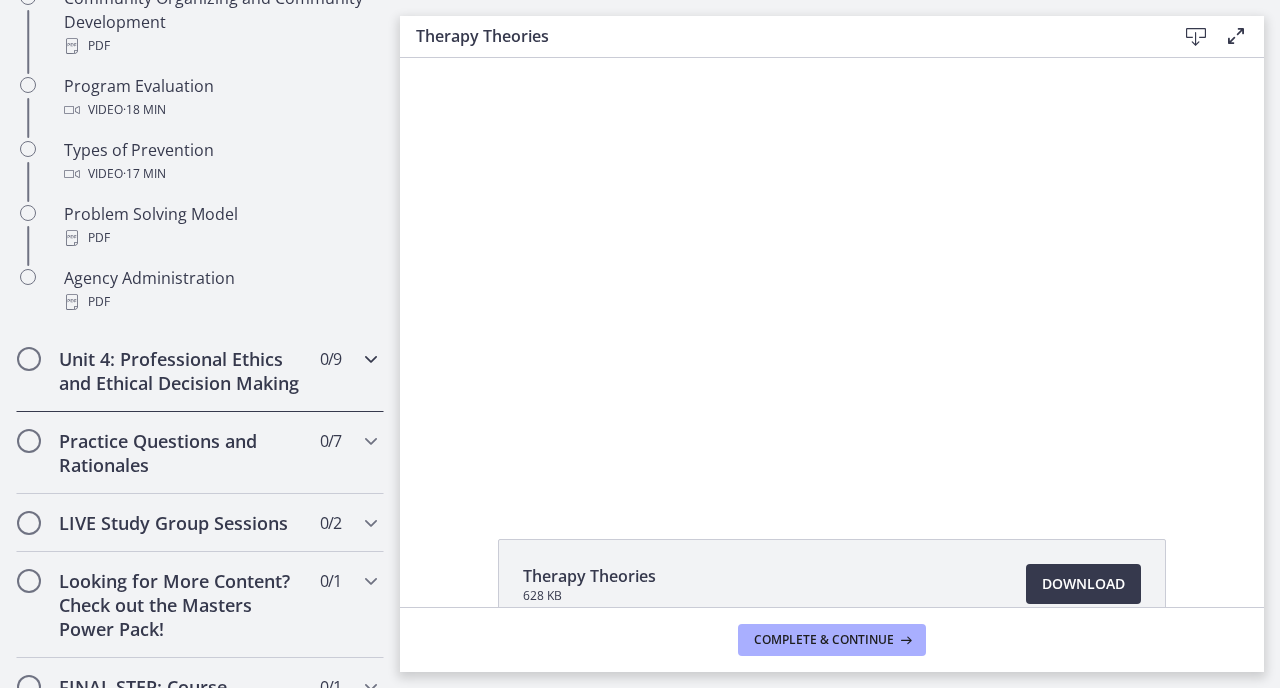 click on "Unit 4: Professional Ethics and Ethical Decision Making" at bounding box center [181, 371] 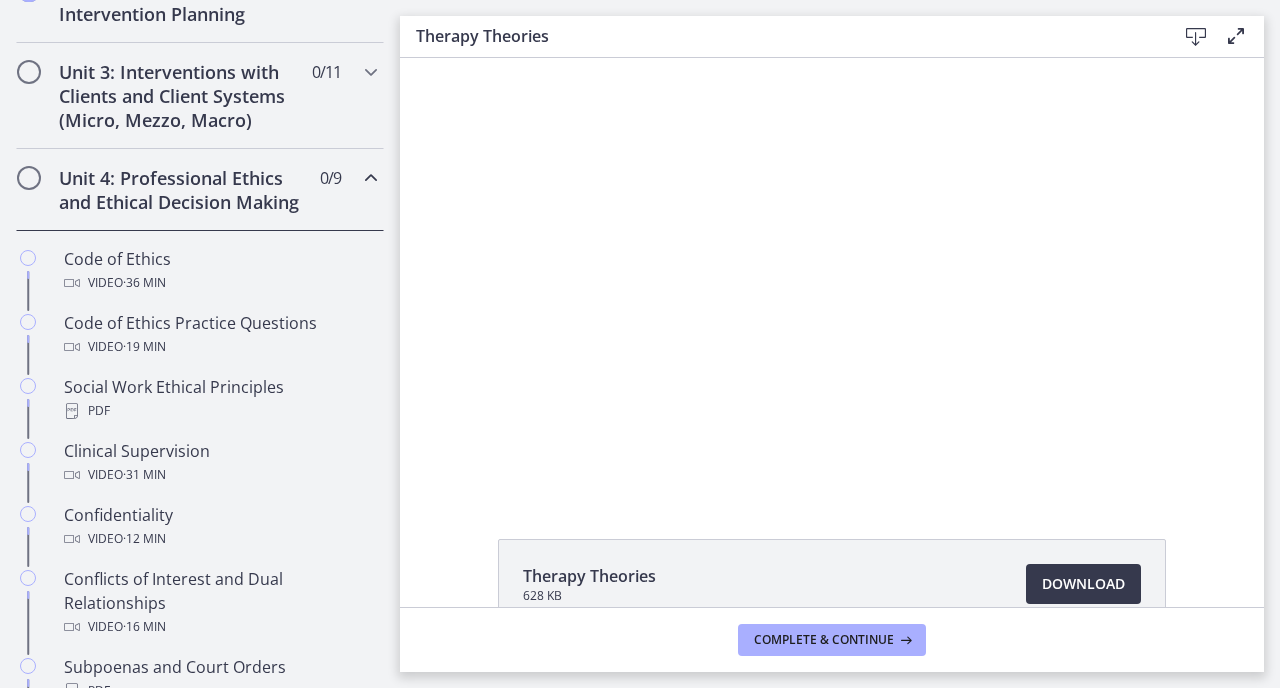 scroll, scrollTop: 727, scrollLeft: 0, axis: vertical 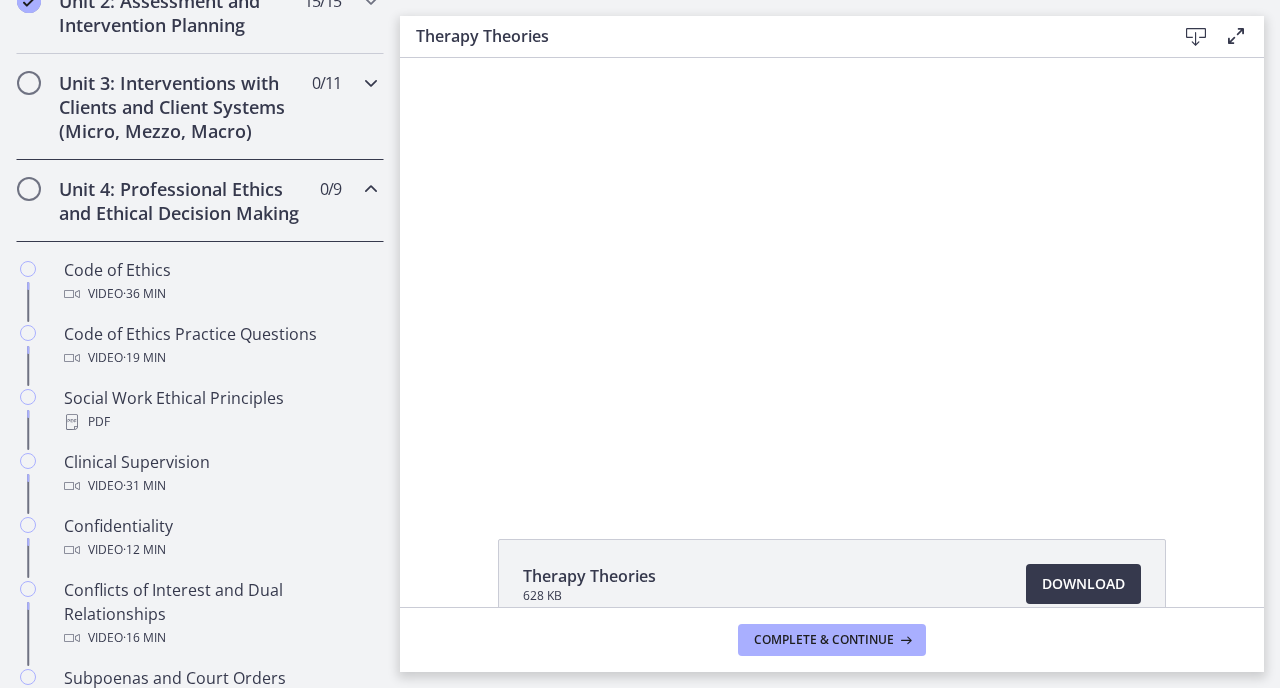click on "Unit 3: Interventions with Clients and Client Systems (Micro, Mezzo, Macro)" at bounding box center (181, 107) 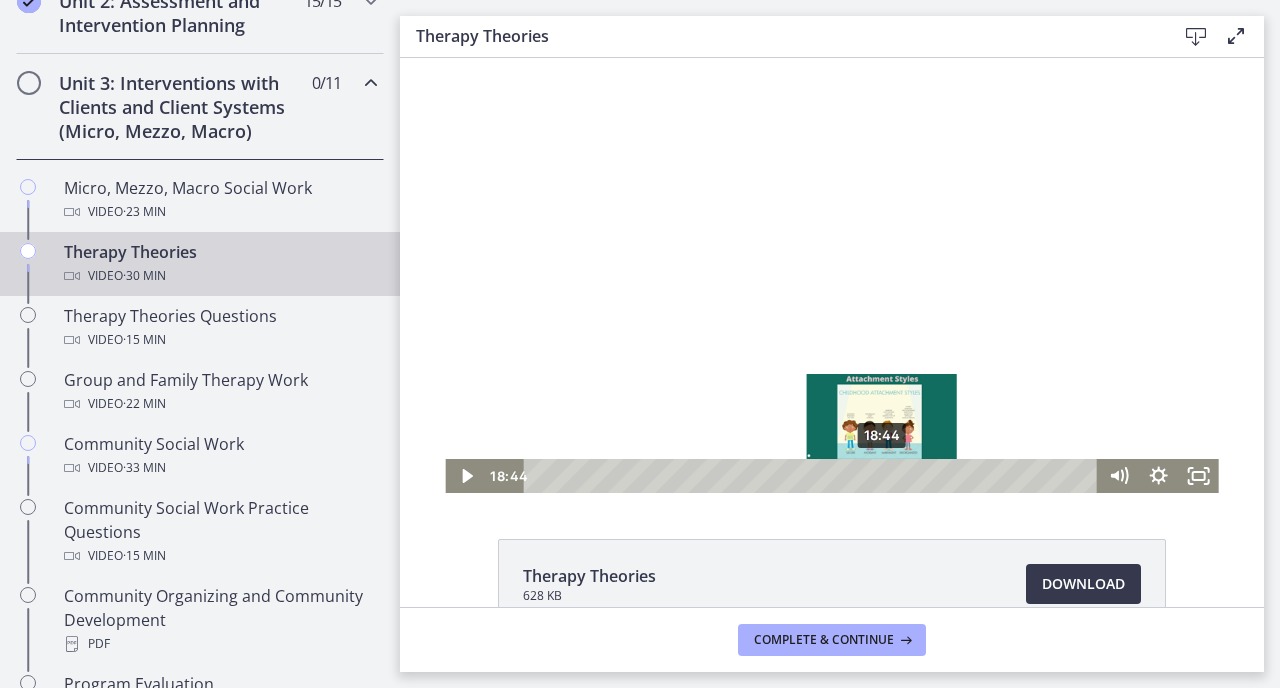 click on "18:44" at bounding box center [813, 476] 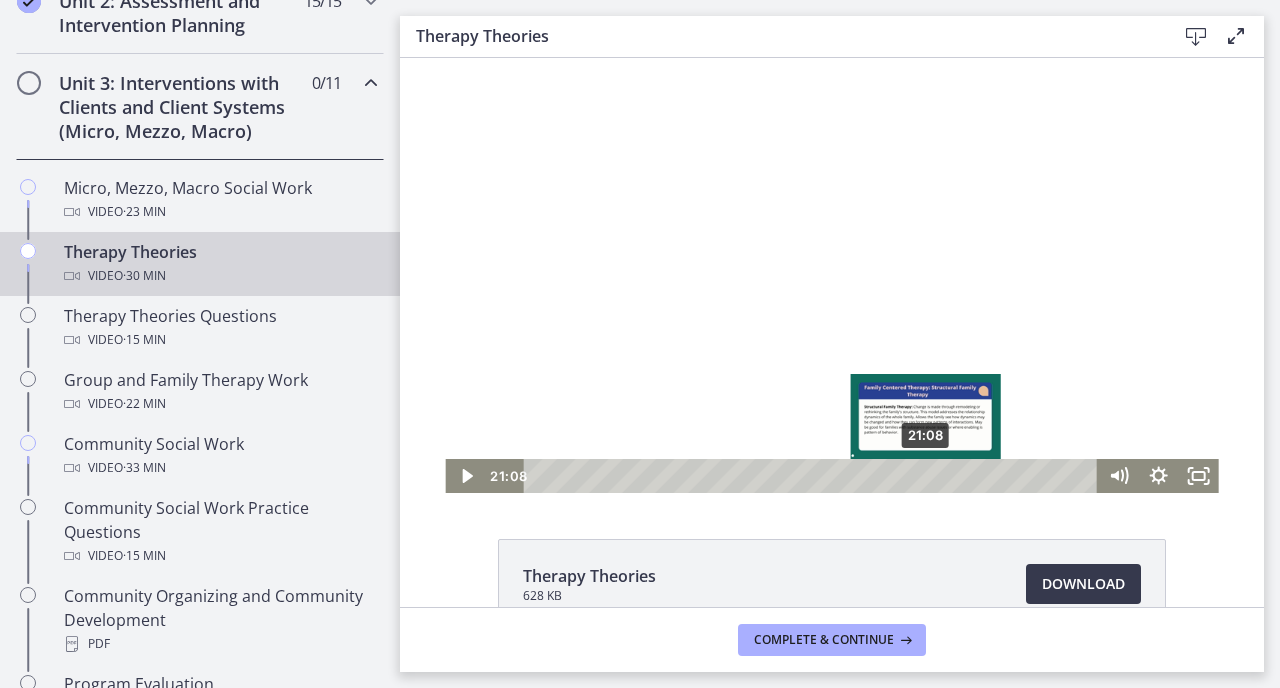click on "21:08" at bounding box center (813, 476) 